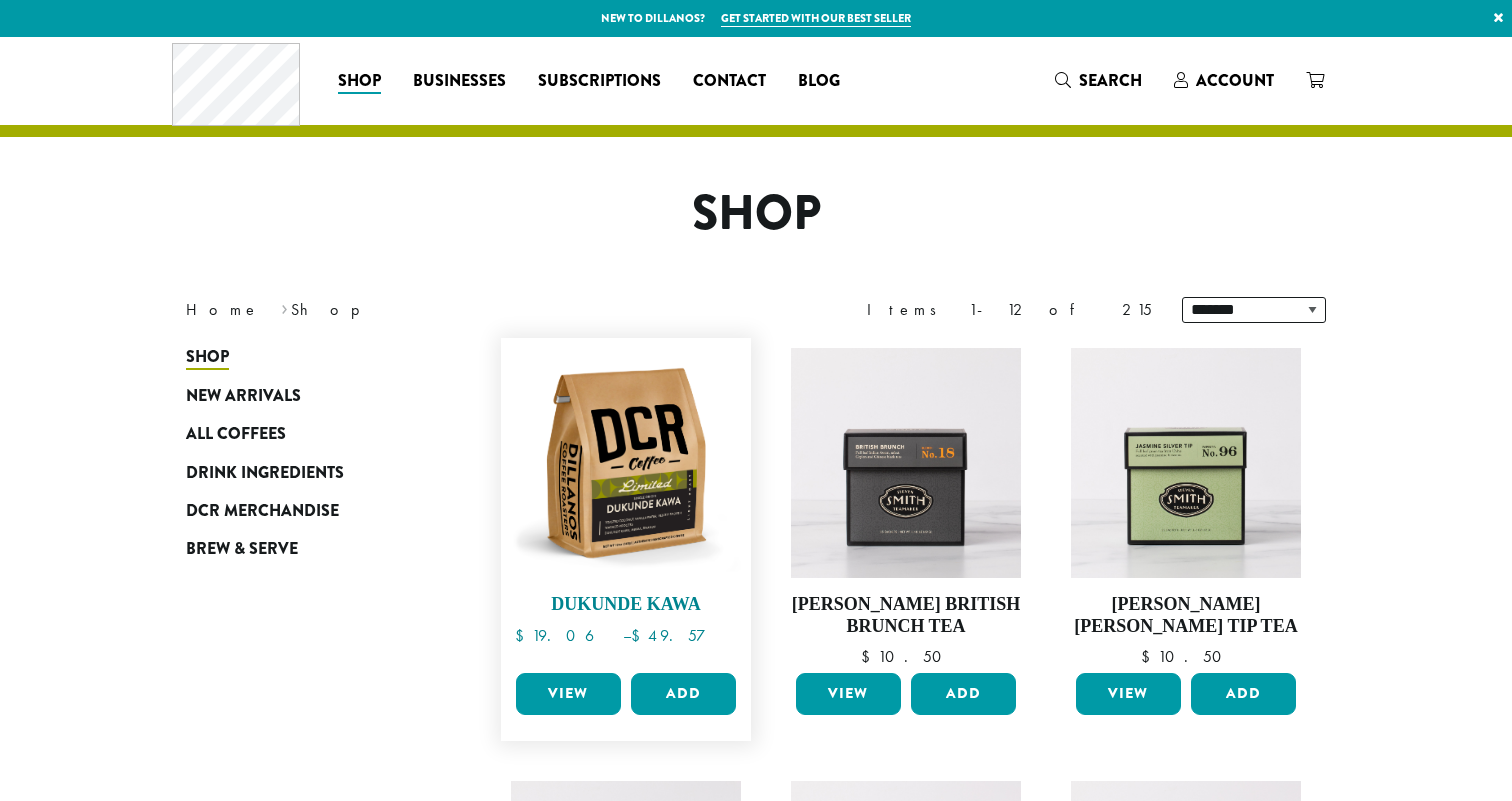 scroll, scrollTop: 0, scrollLeft: 0, axis: both 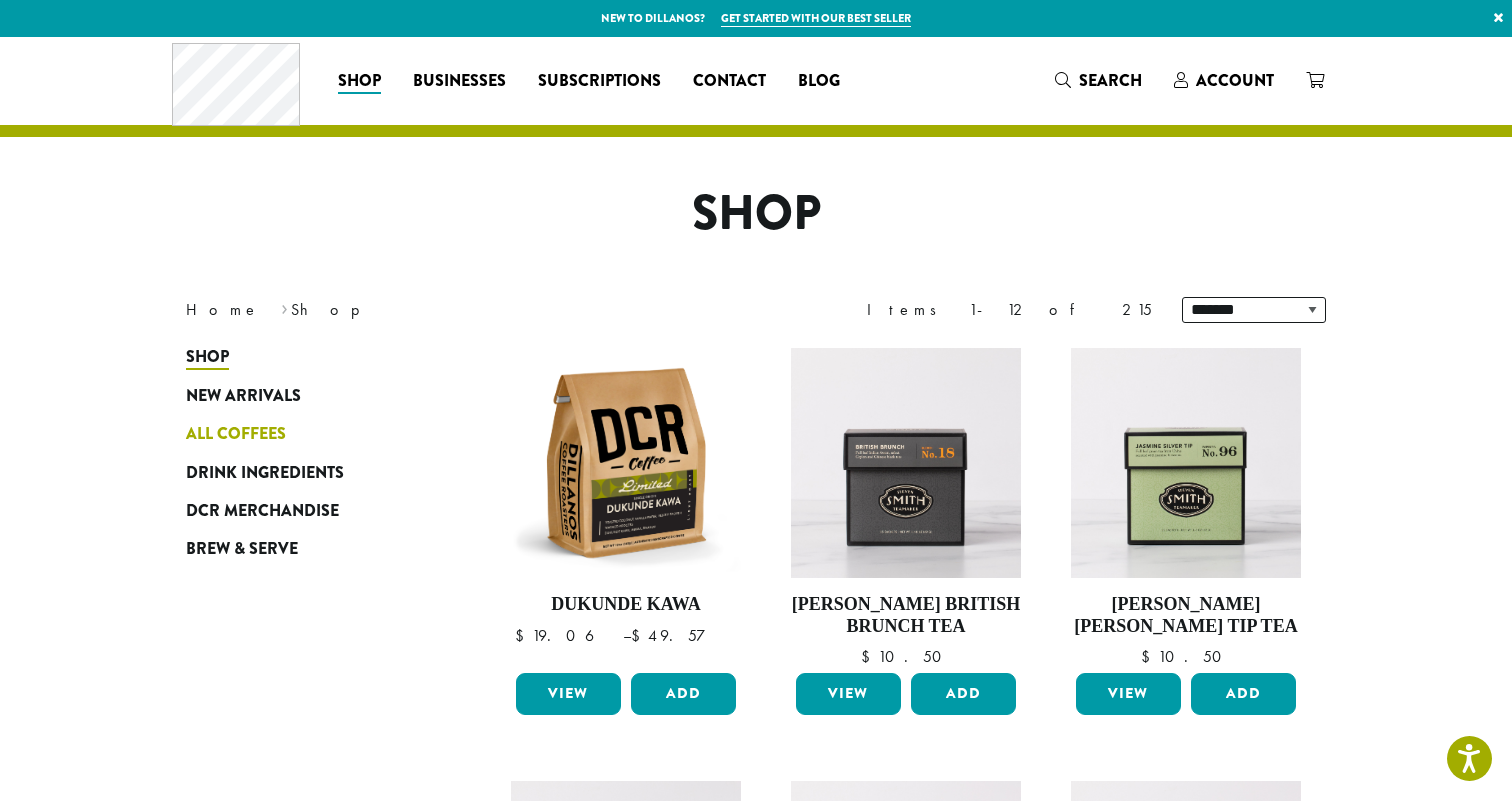 click on "All Coffees" at bounding box center (236, 434) 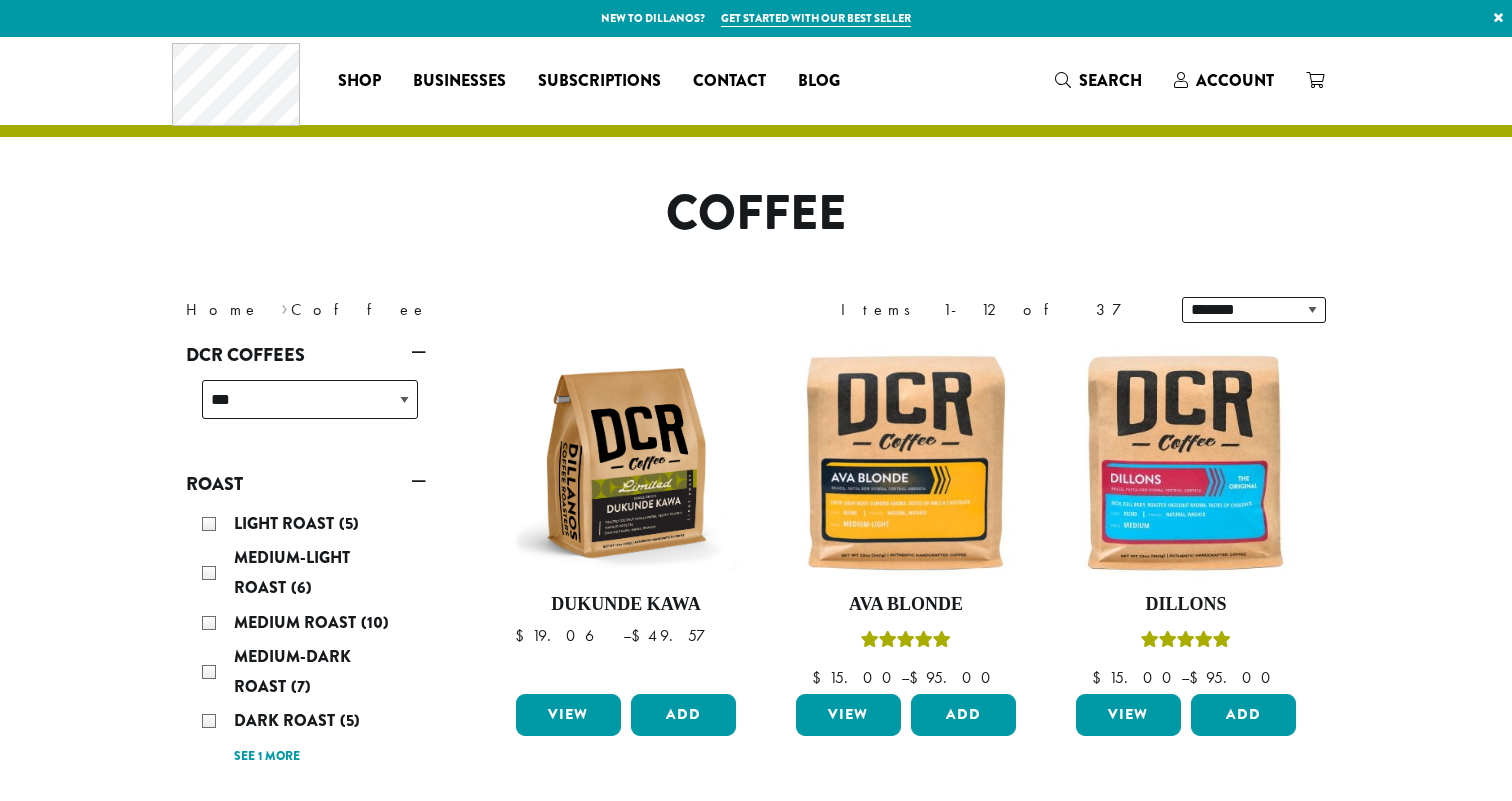scroll, scrollTop: 0, scrollLeft: 0, axis: both 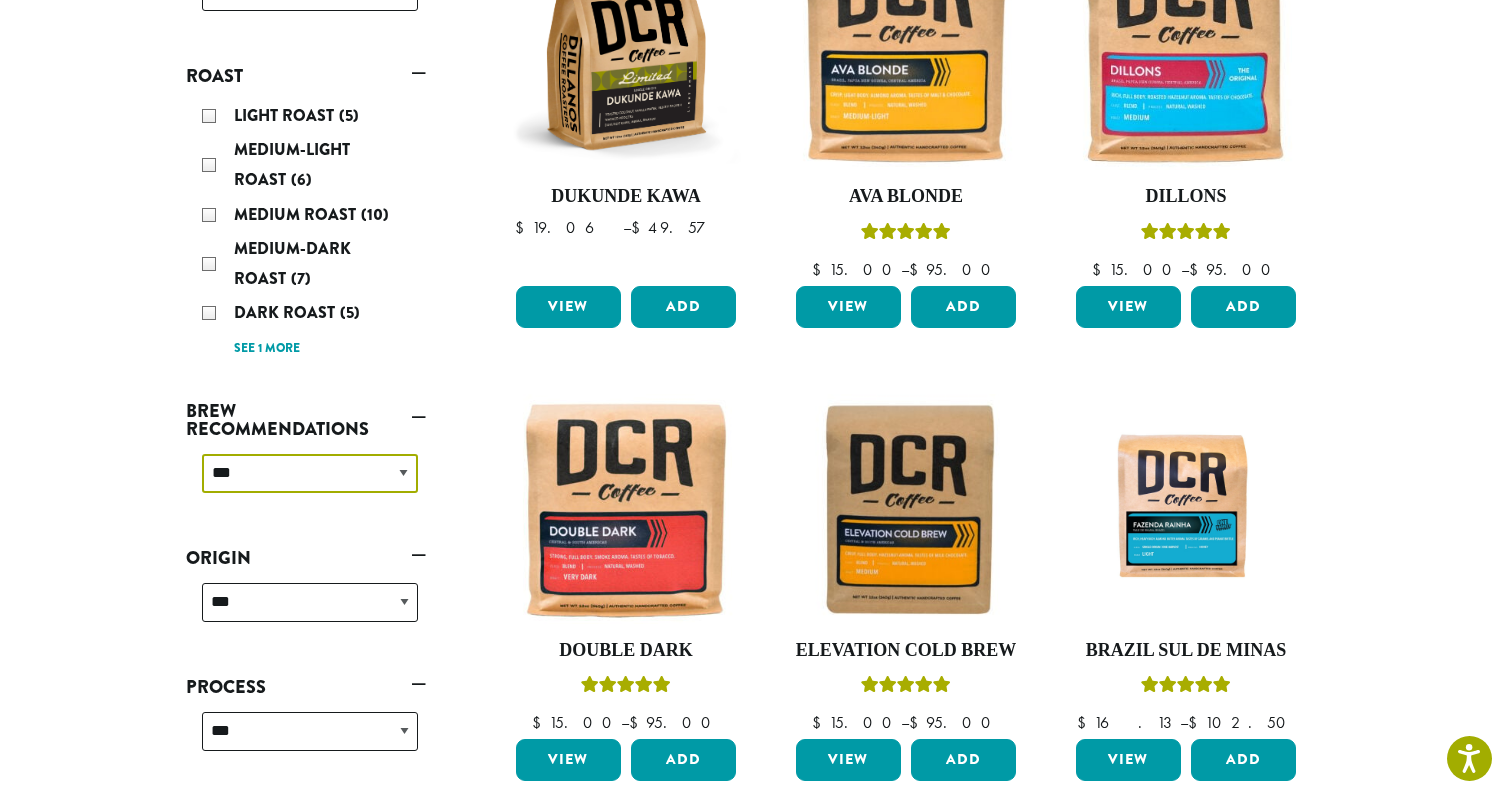 click on "**********" at bounding box center (310, 473) 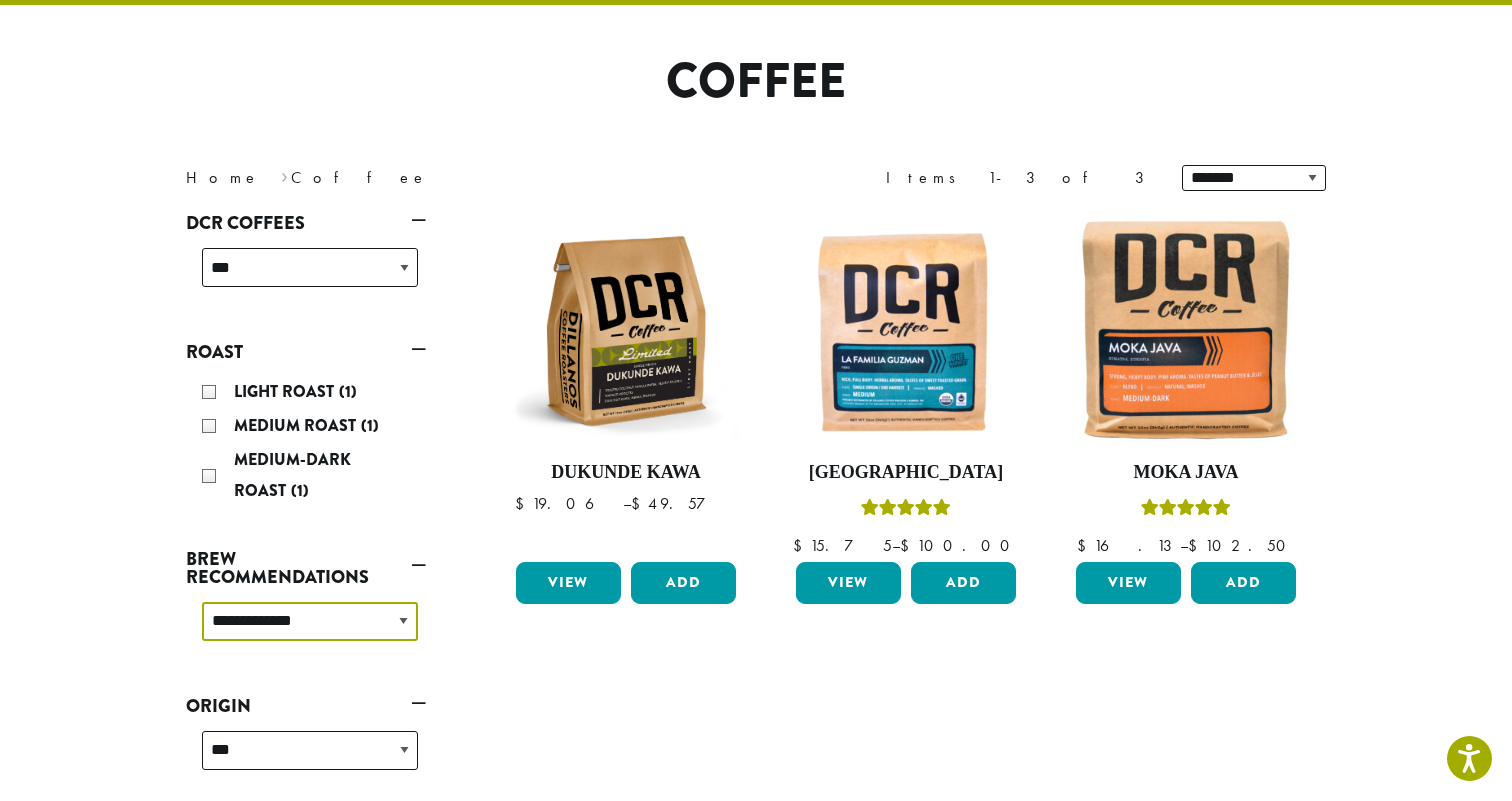 scroll, scrollTop: 123, scrollLeft: 0, axis: vertical 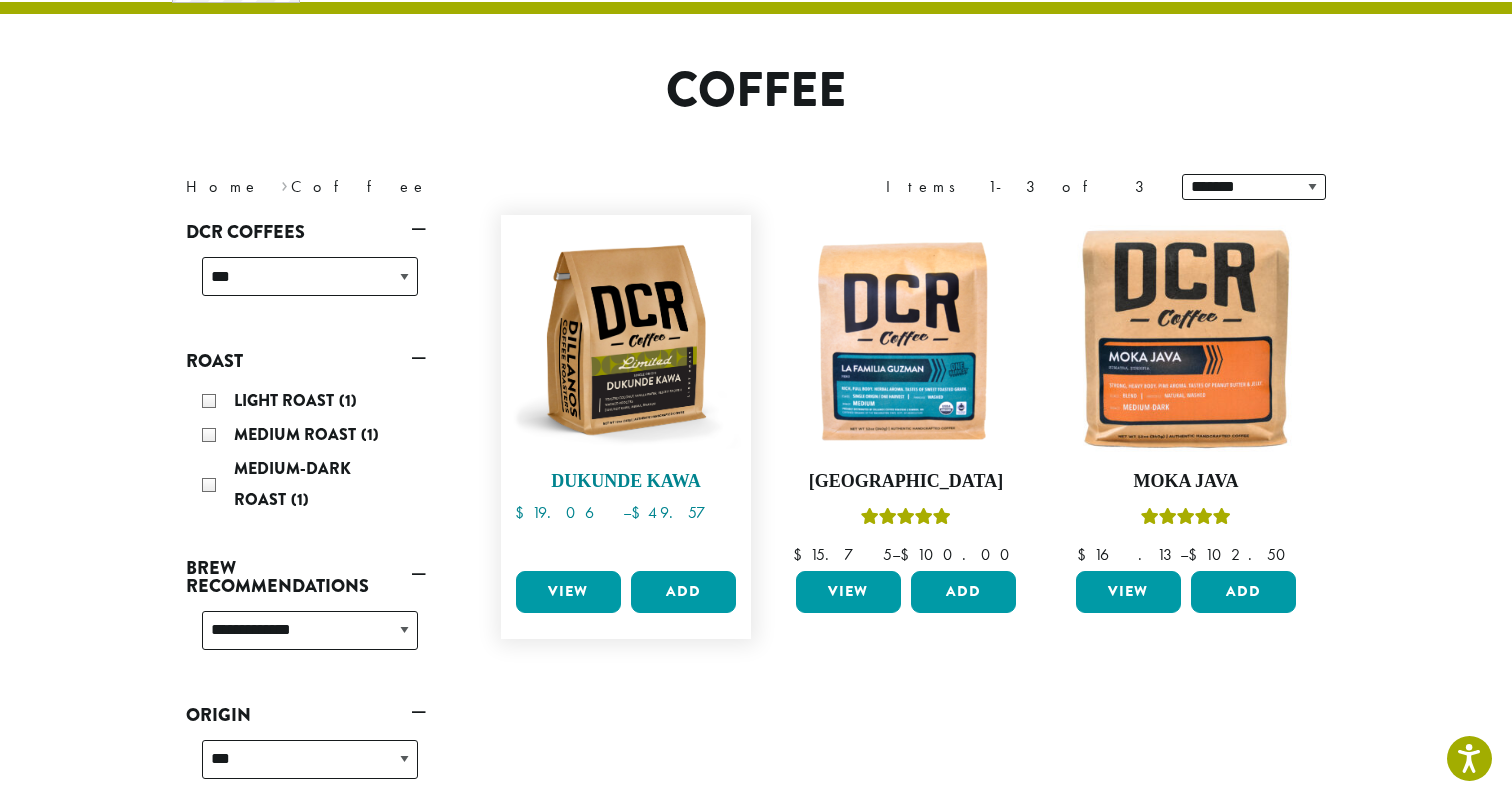 click at bounding box center [626, 340] 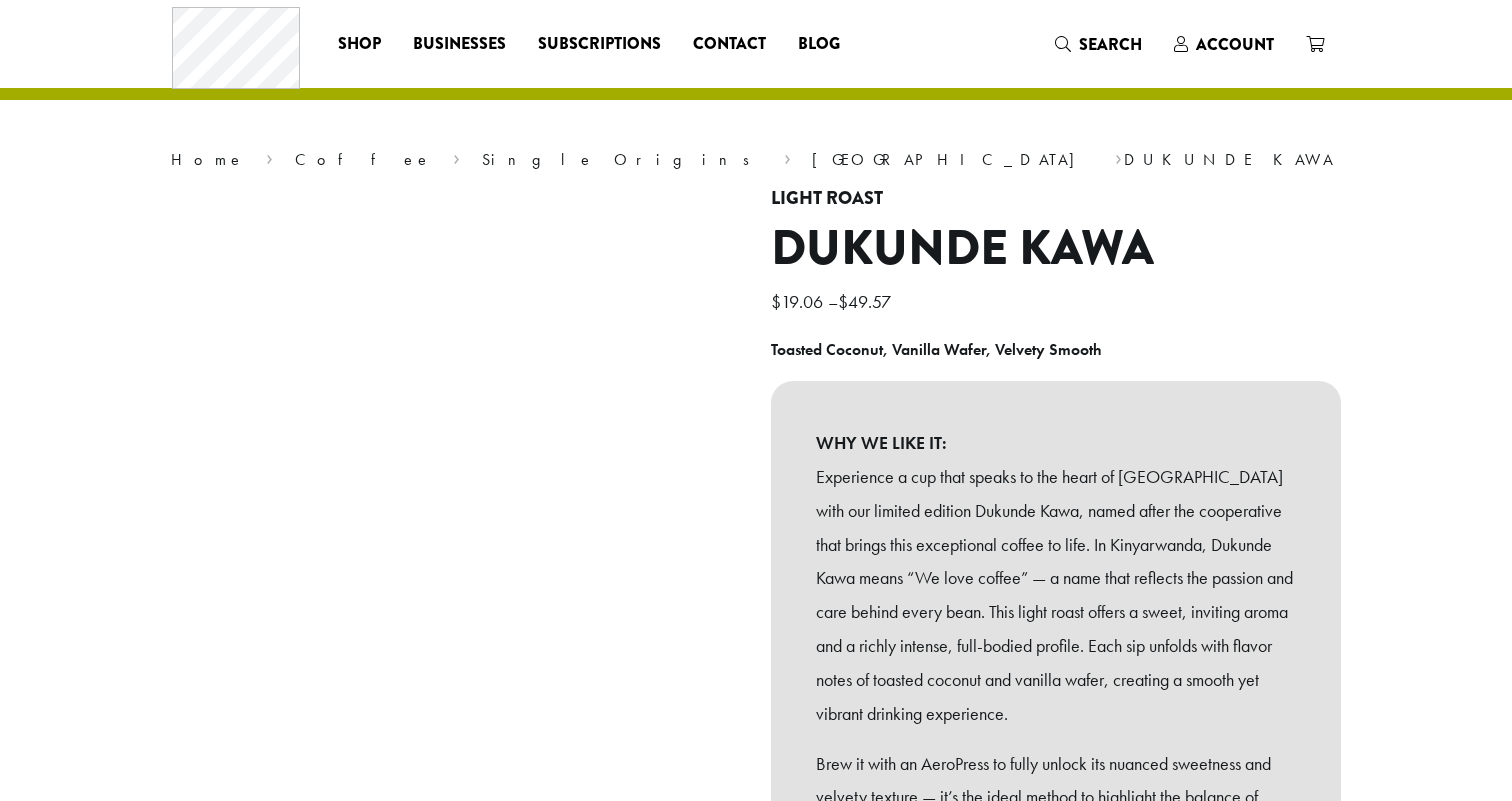scroll, scrollTop: 0, scrollLeft: 0, axis: both 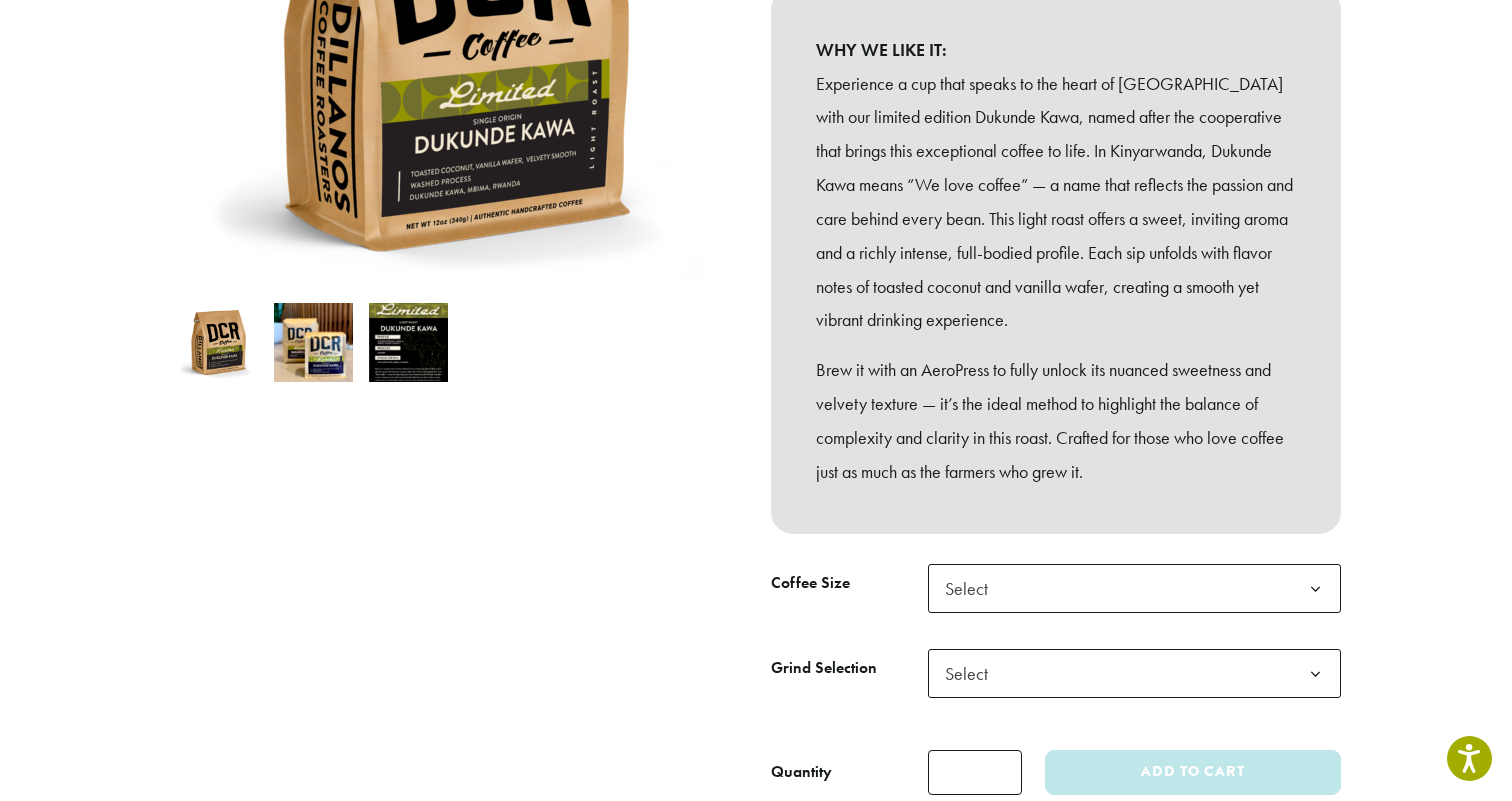 click on "Select" 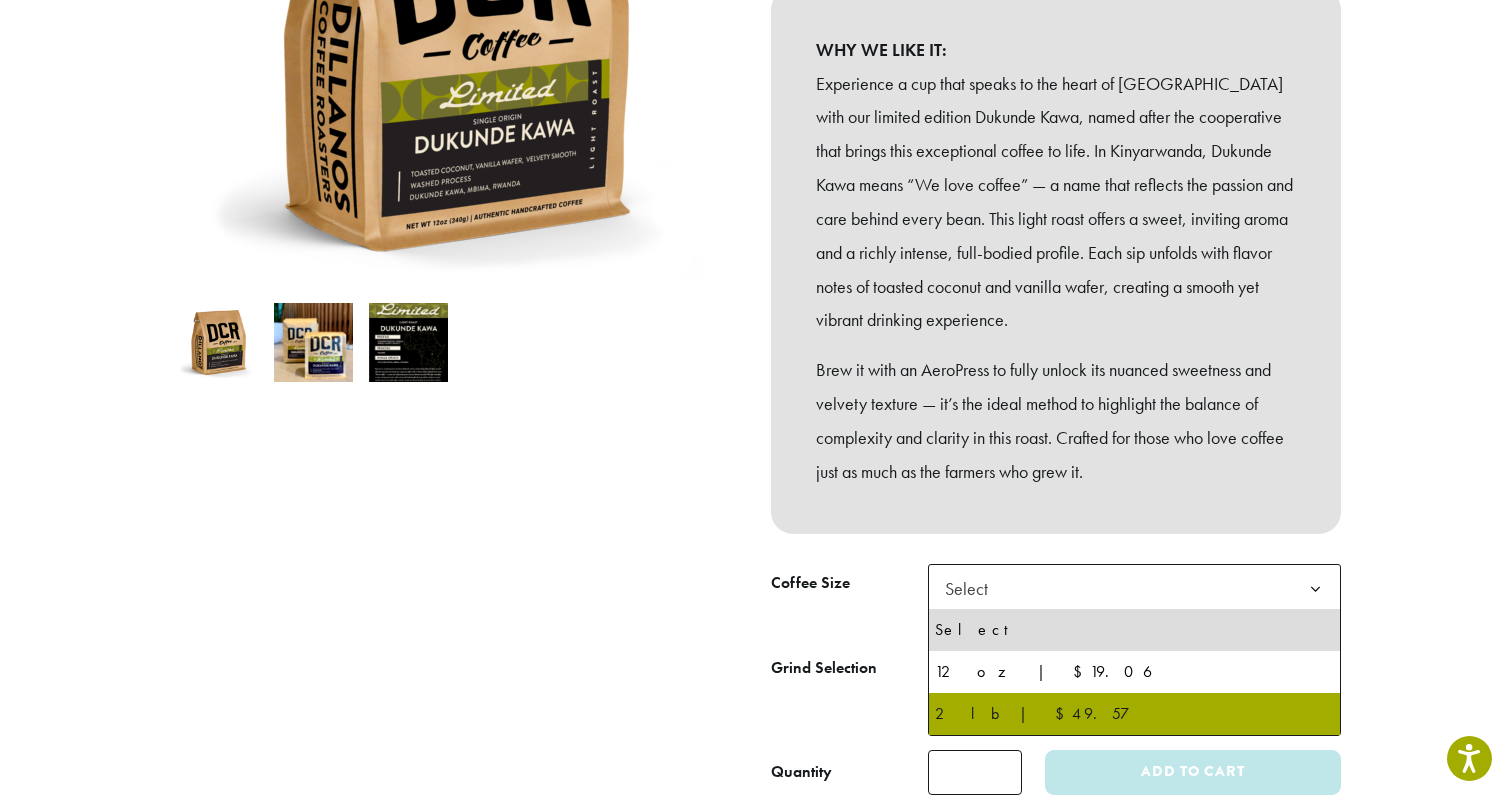 select on "**********" 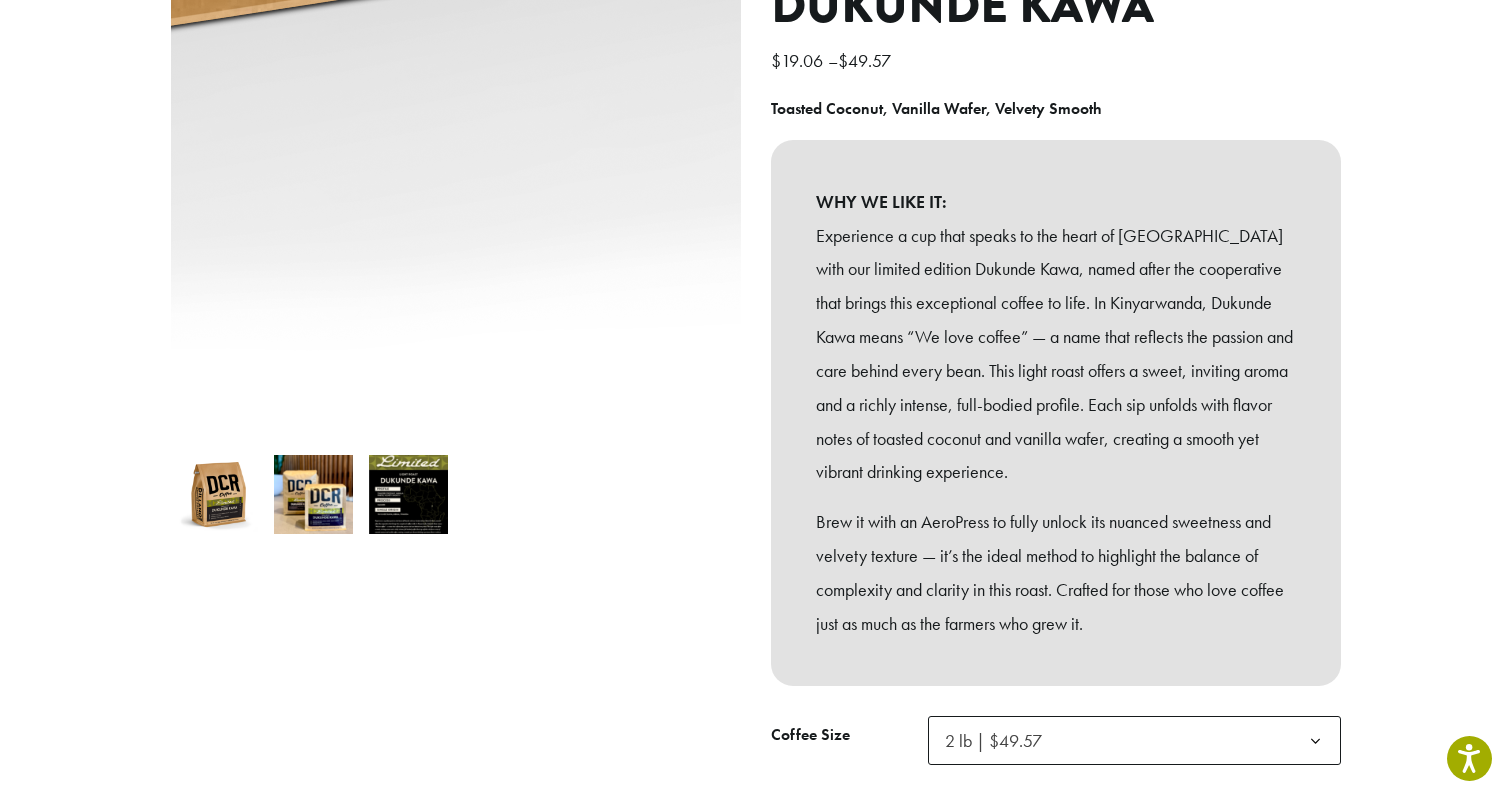 scroll, scrollTop: 299, scrollLeft: 0, axis: vertical 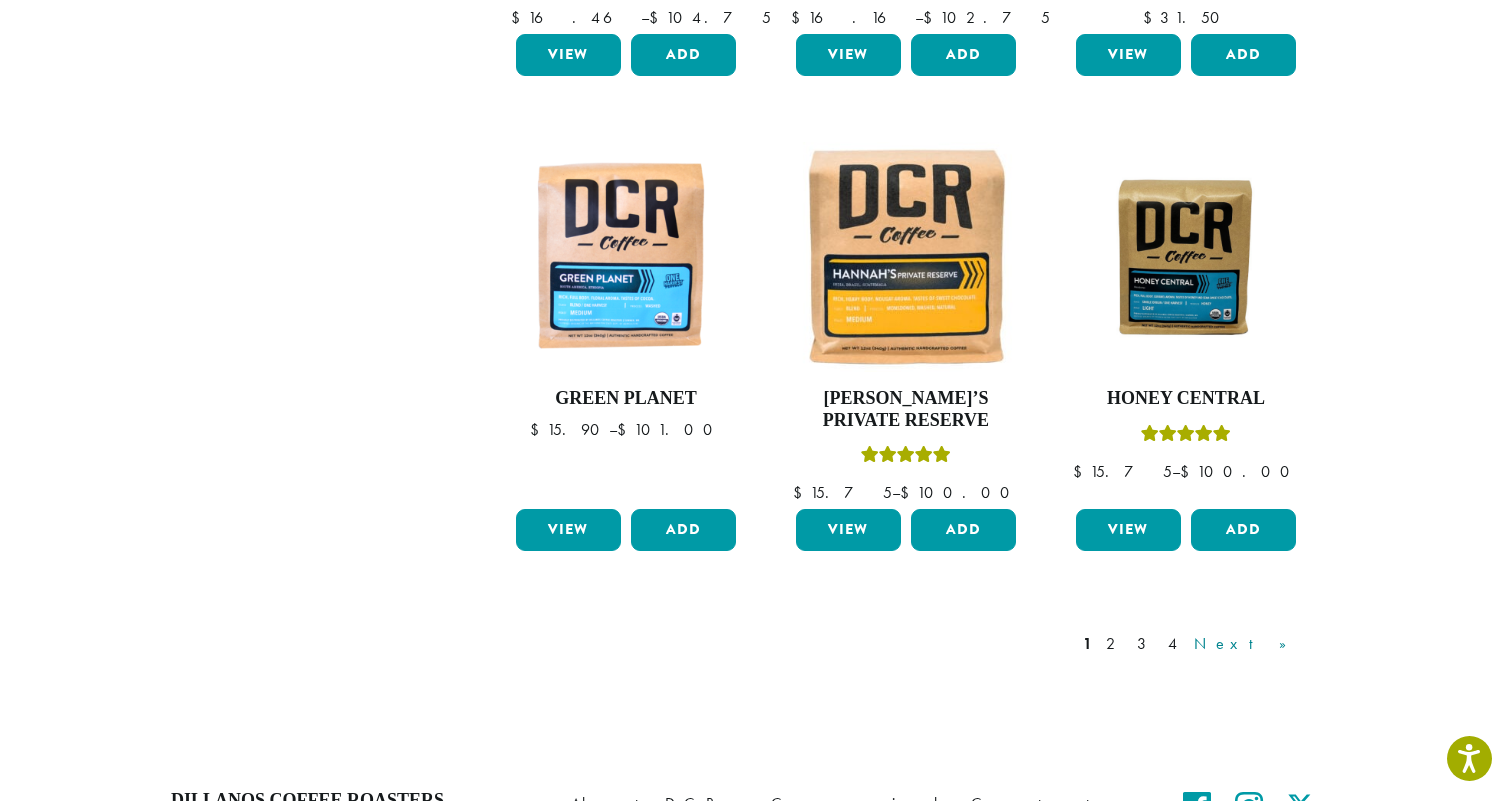 click on "Next »" at bounding box center (1247, 644) 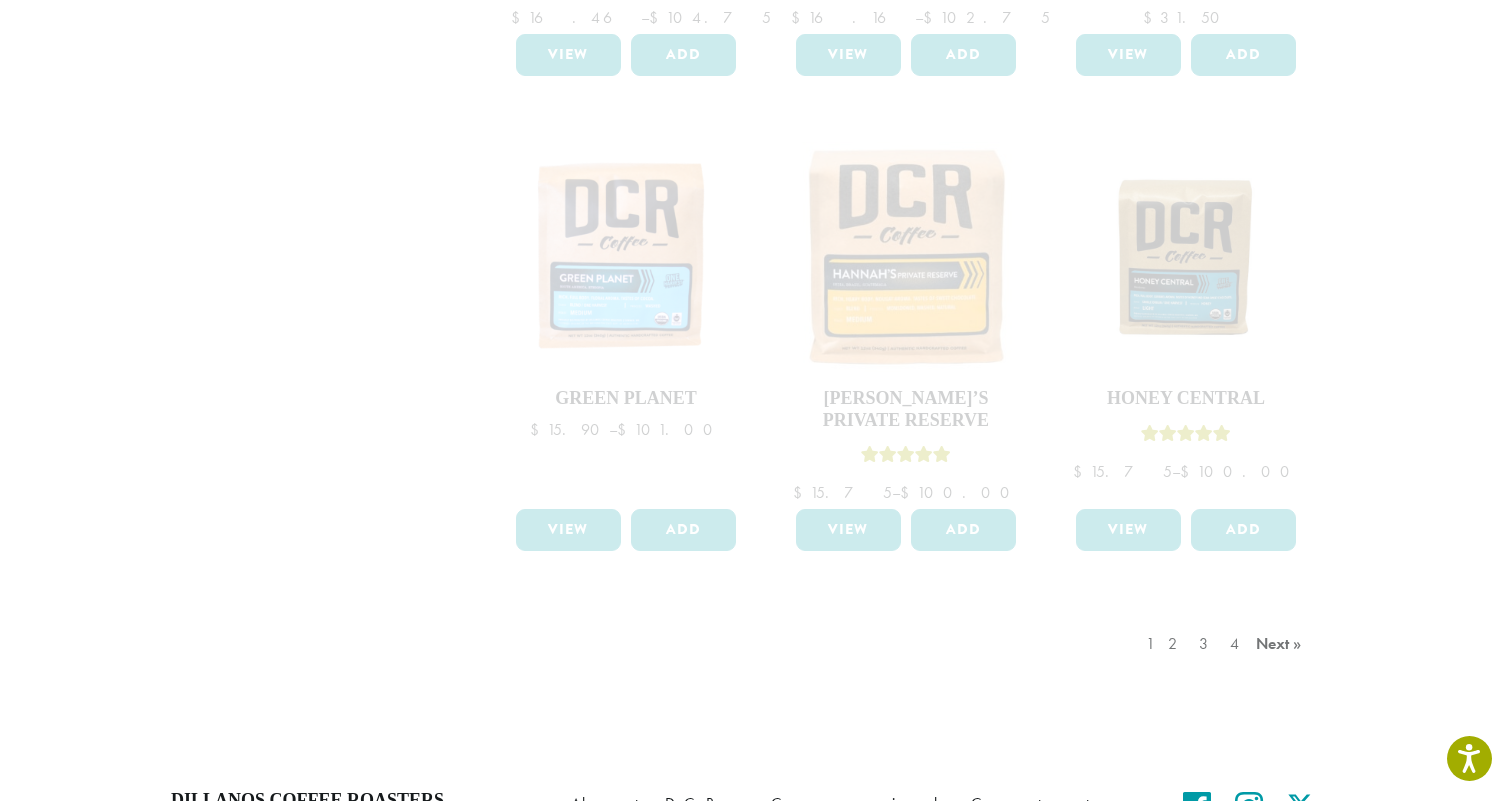 click on "1 2 3 4 Next »" at bounding box center (1226, 664) 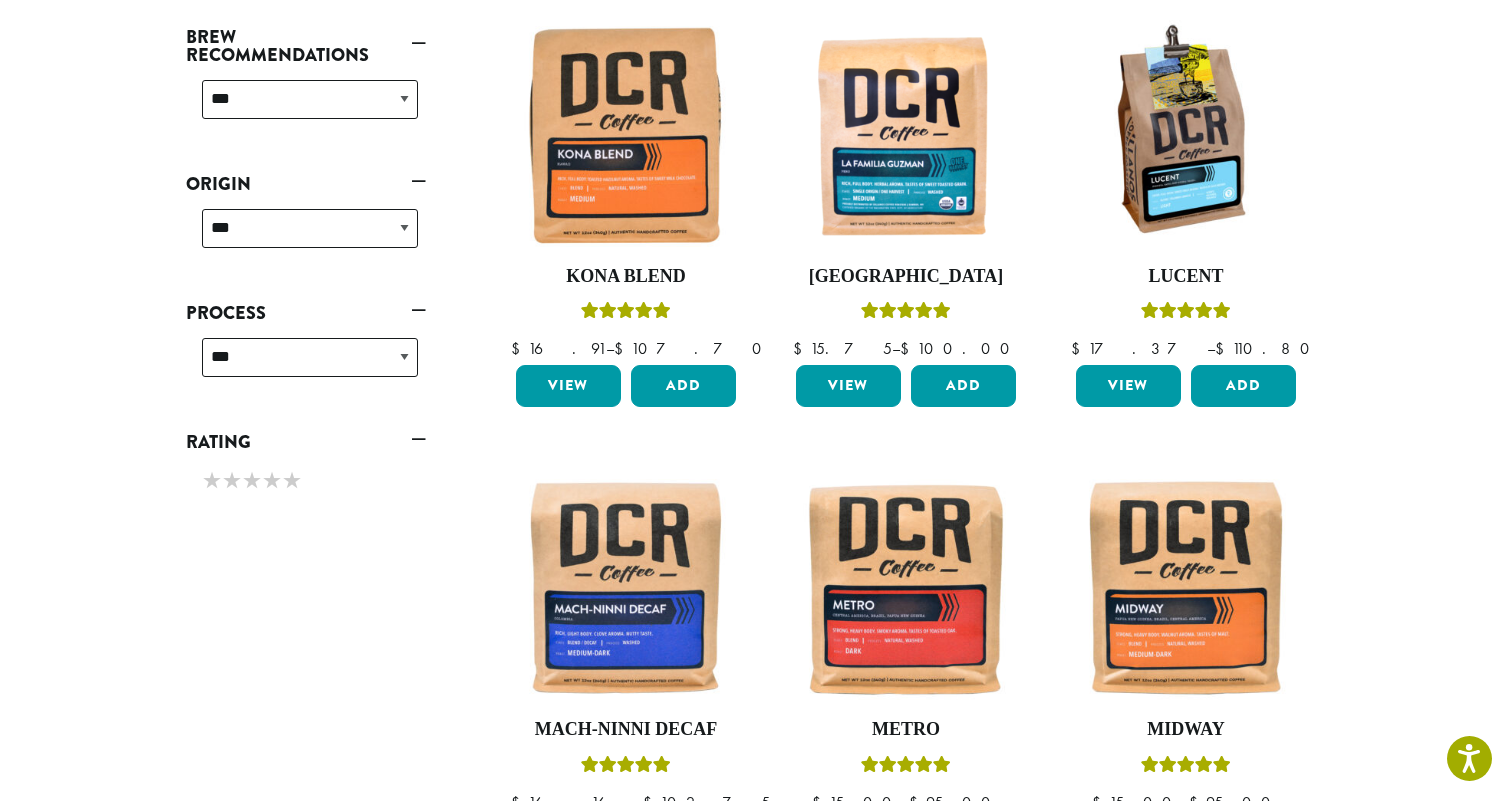 scroll, scrollTop: 771, scrollLeft: 0, axis: vertical 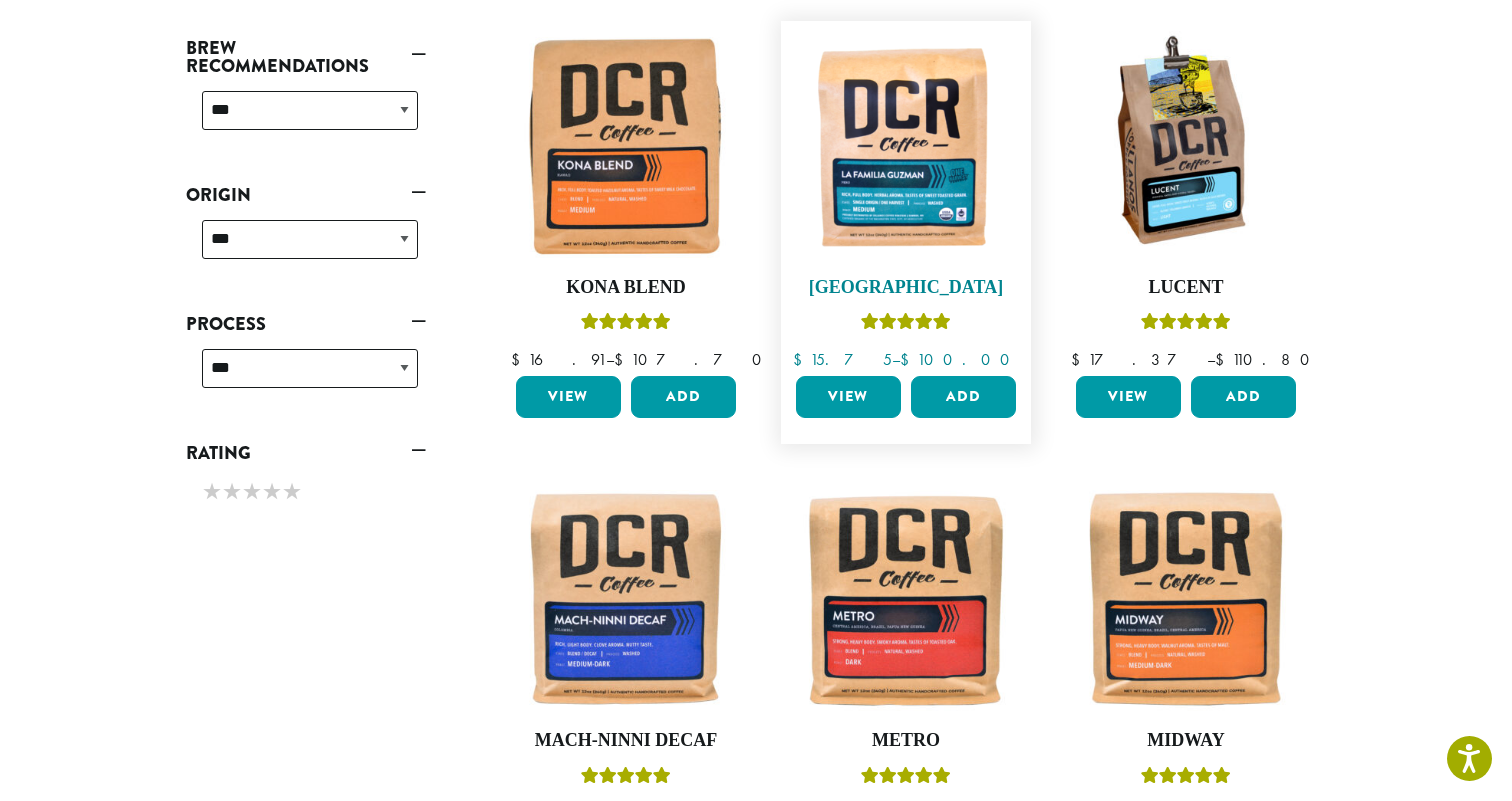 click at bounding box center (906, 146) 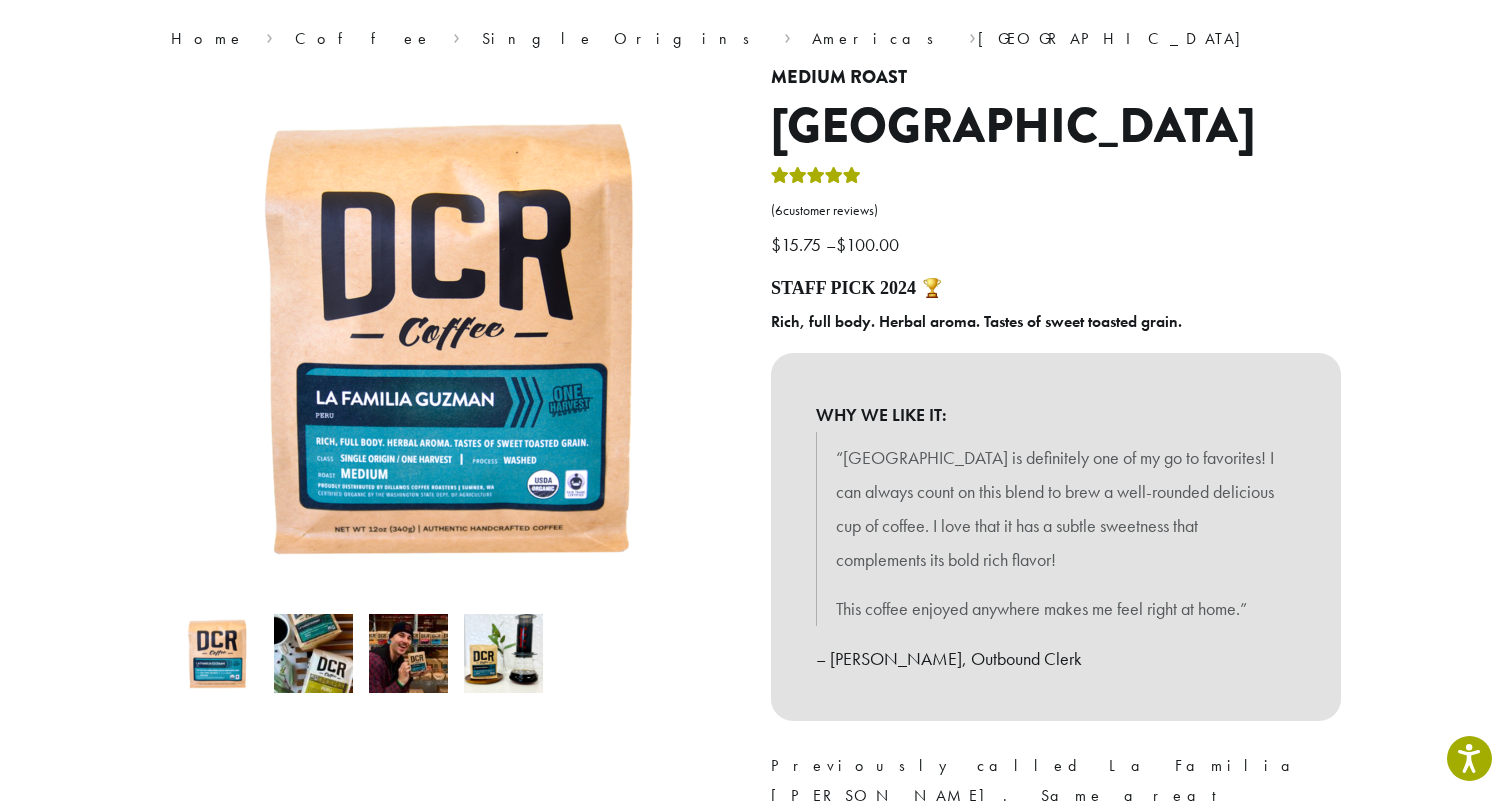 scroll, scrollTop: 184, scrollLeft: 0, axis: vertical 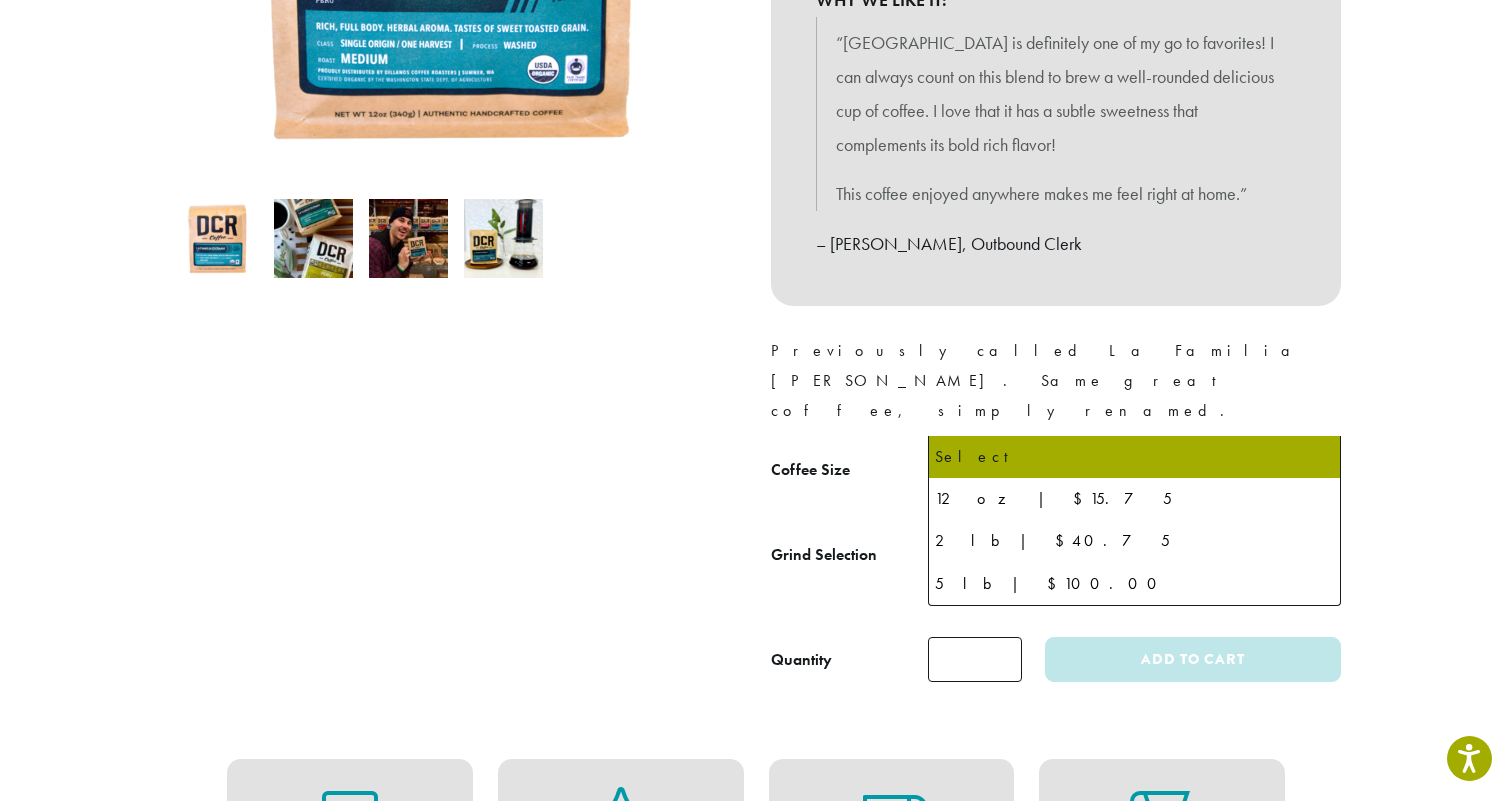click on "Select" 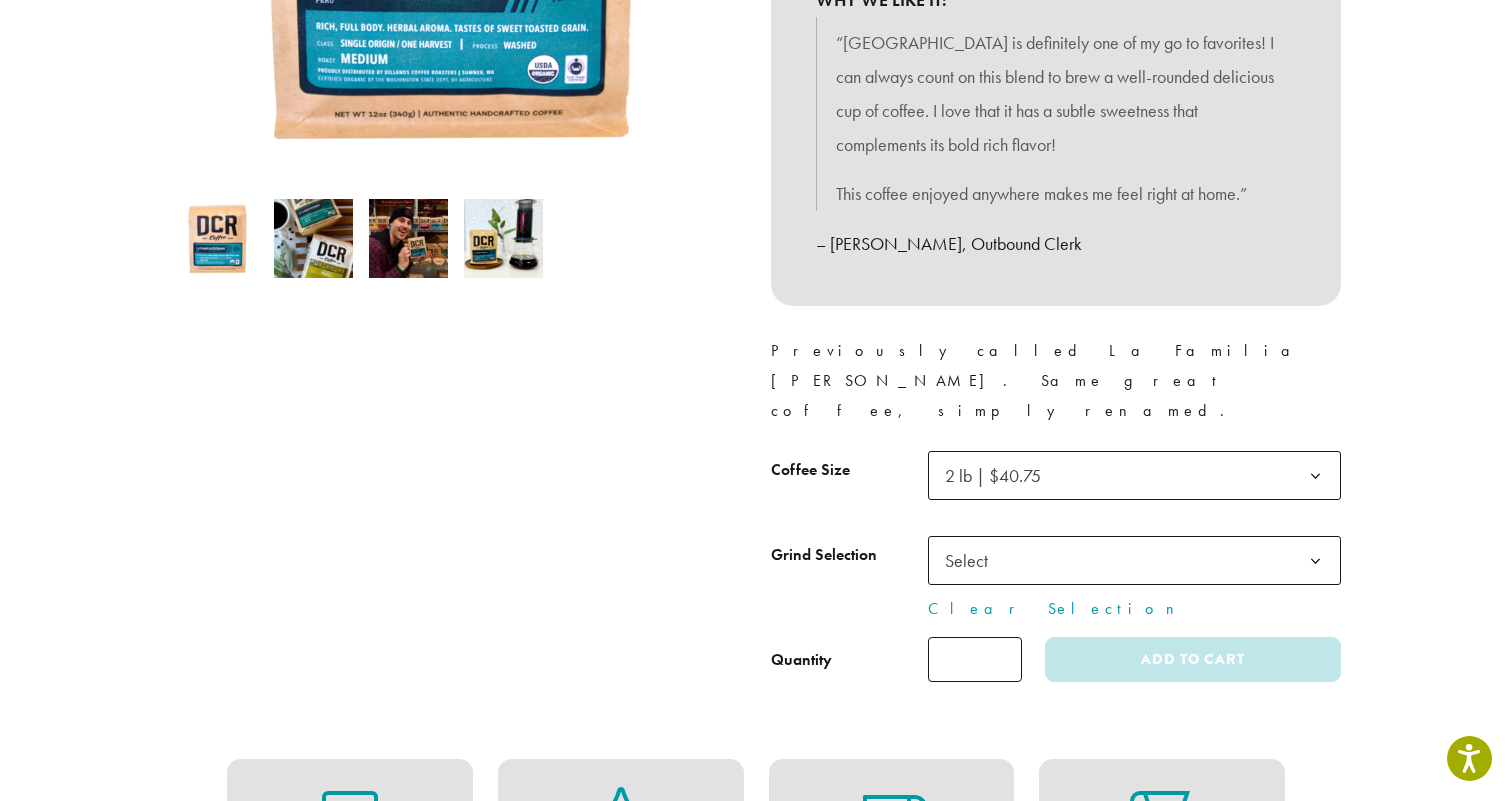 click on "Select" 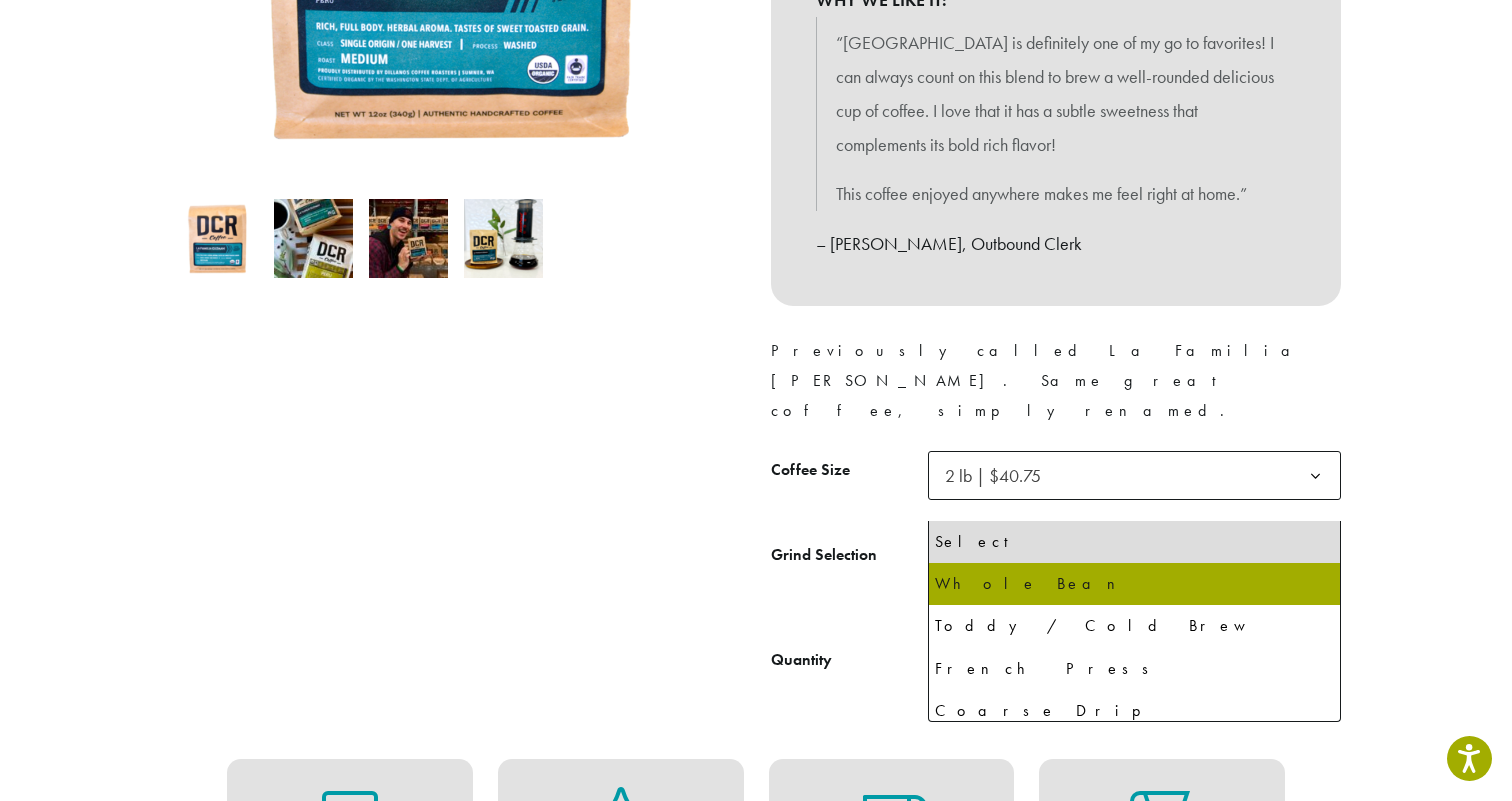 select on "**********" 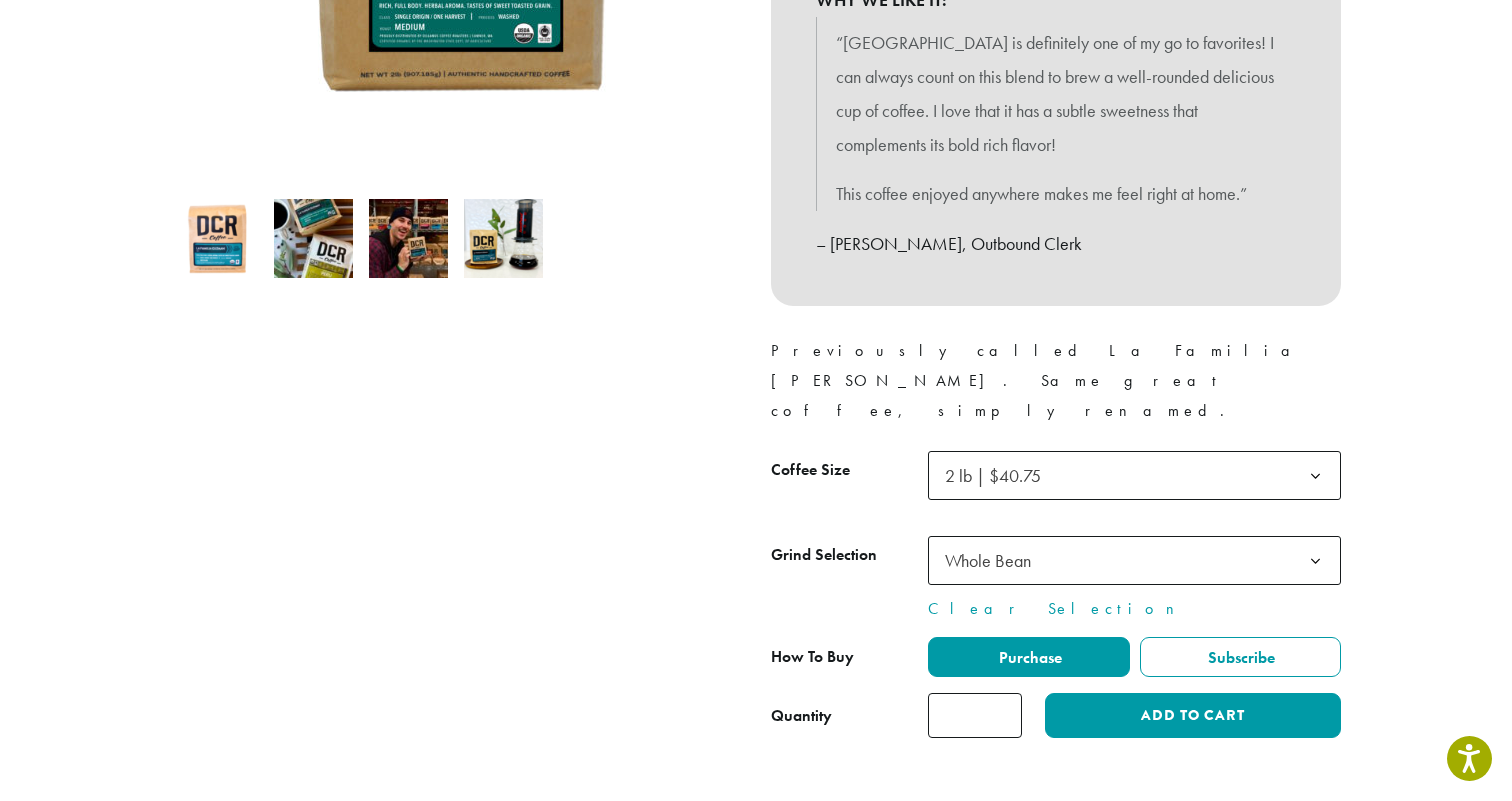 click on "*" 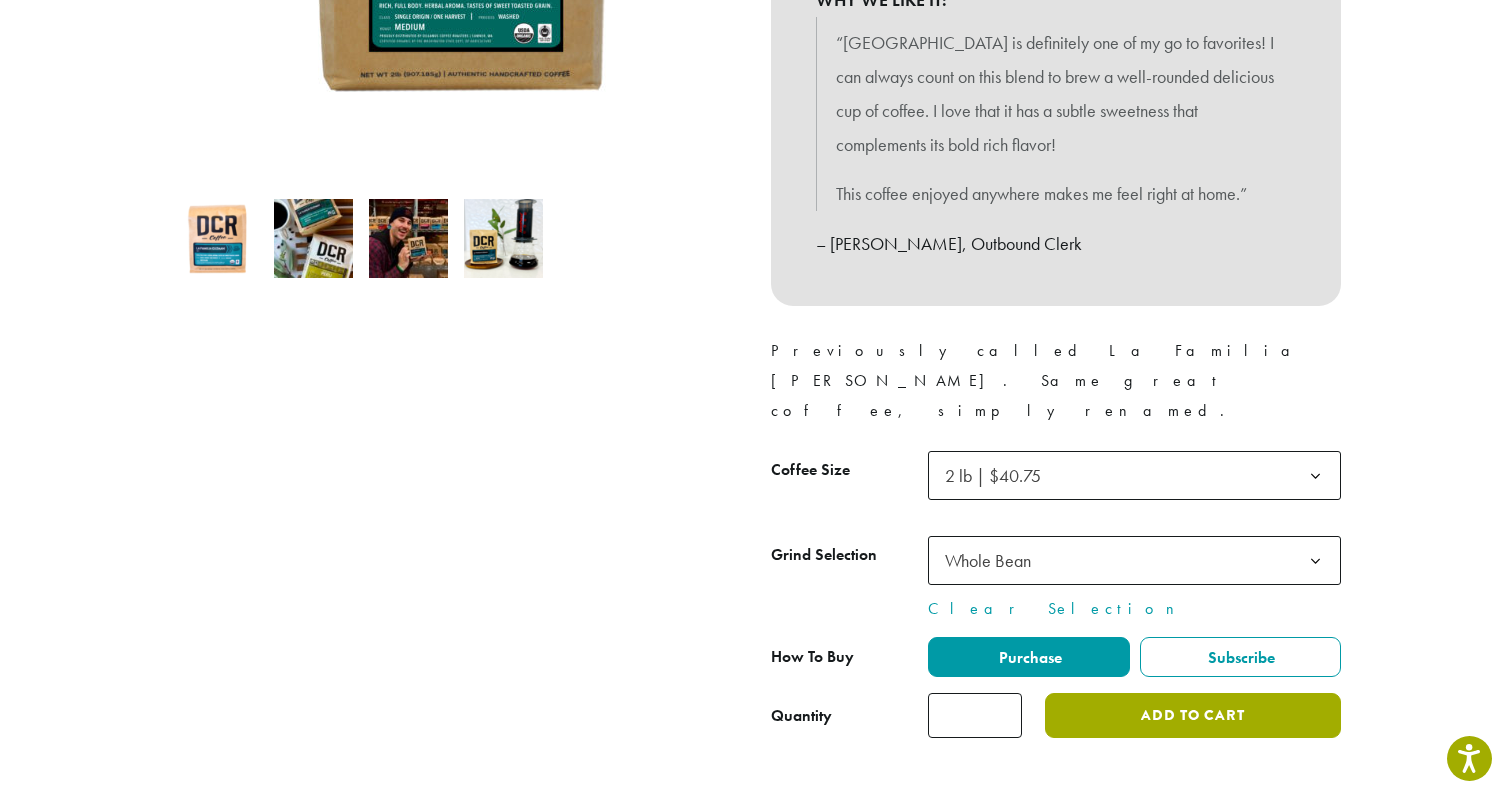click on "Add to cart" 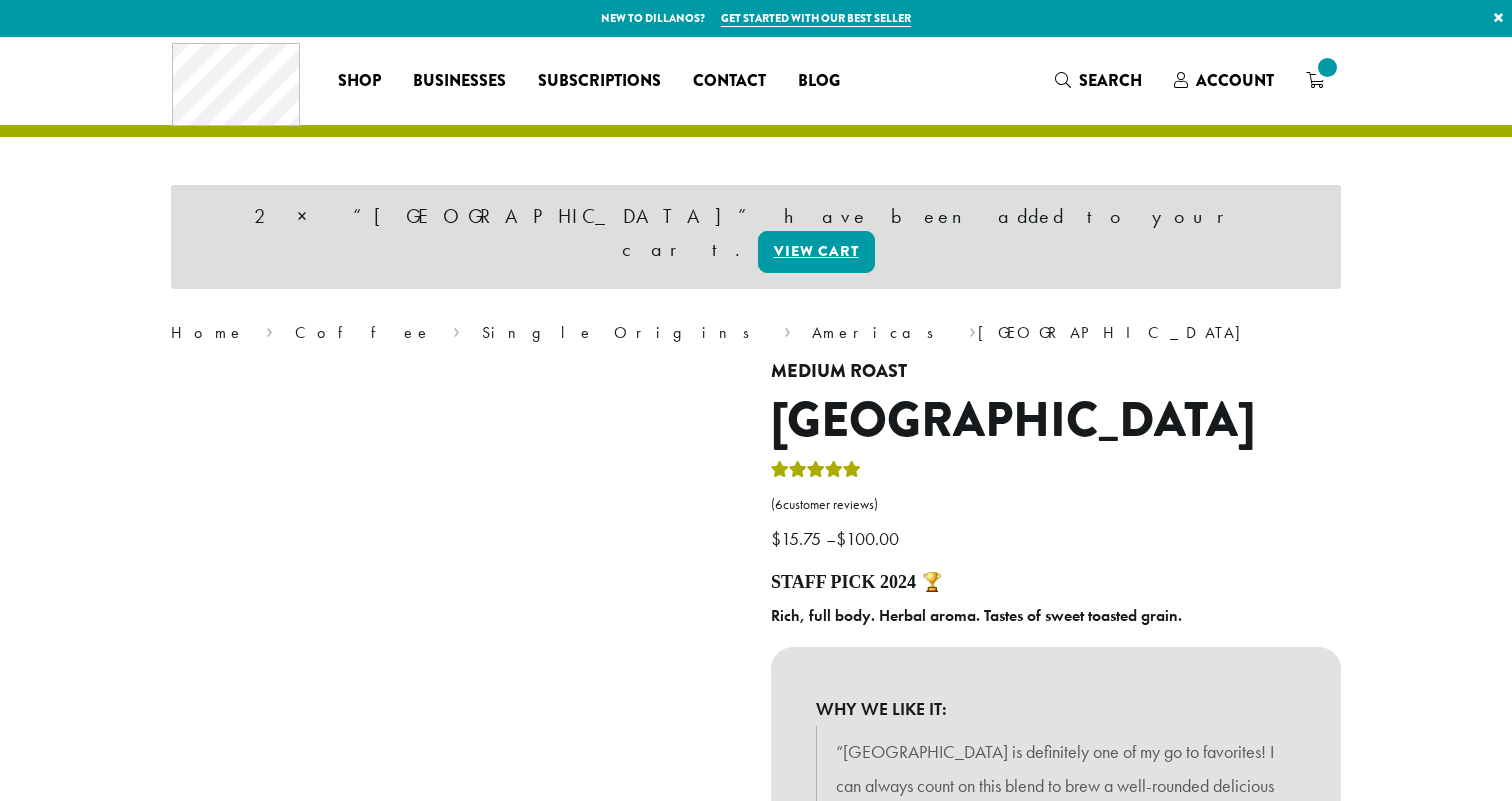 scroll, scrollTop: 0, scrollLeft: 0, axis: both 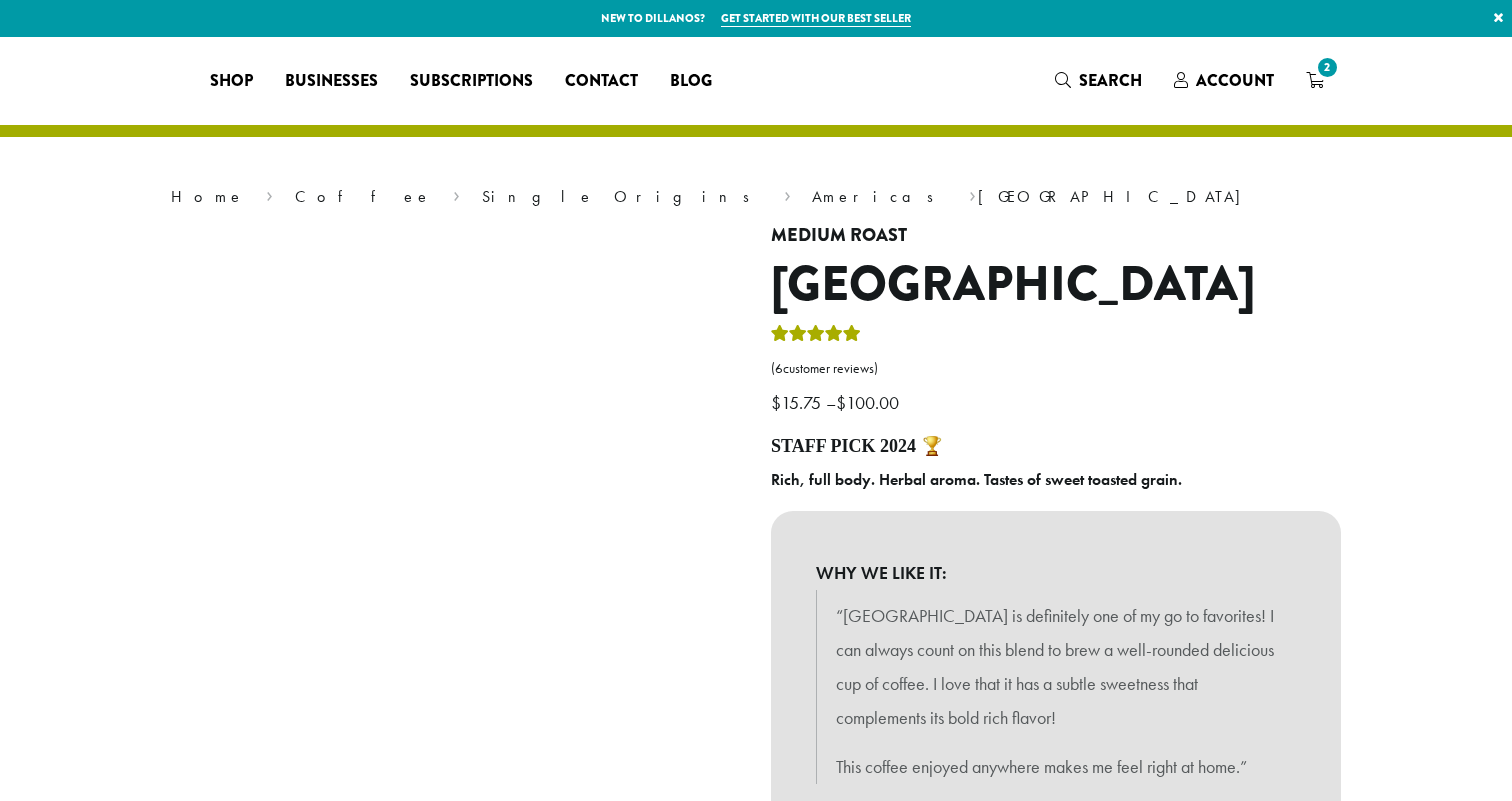 select on "**********" 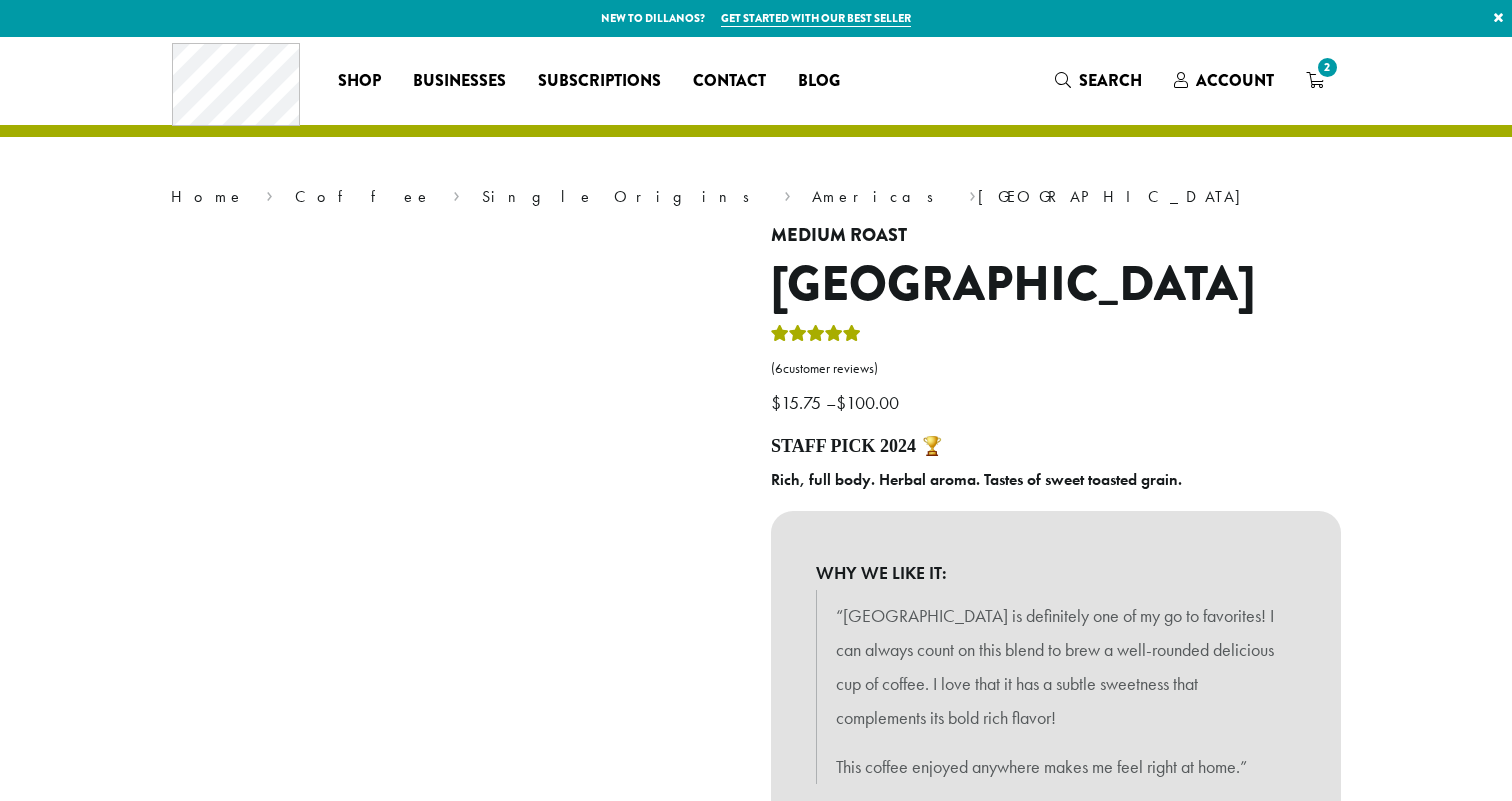 scroll, scrollTop: 573, scrollLeft: 0, axis: vertical 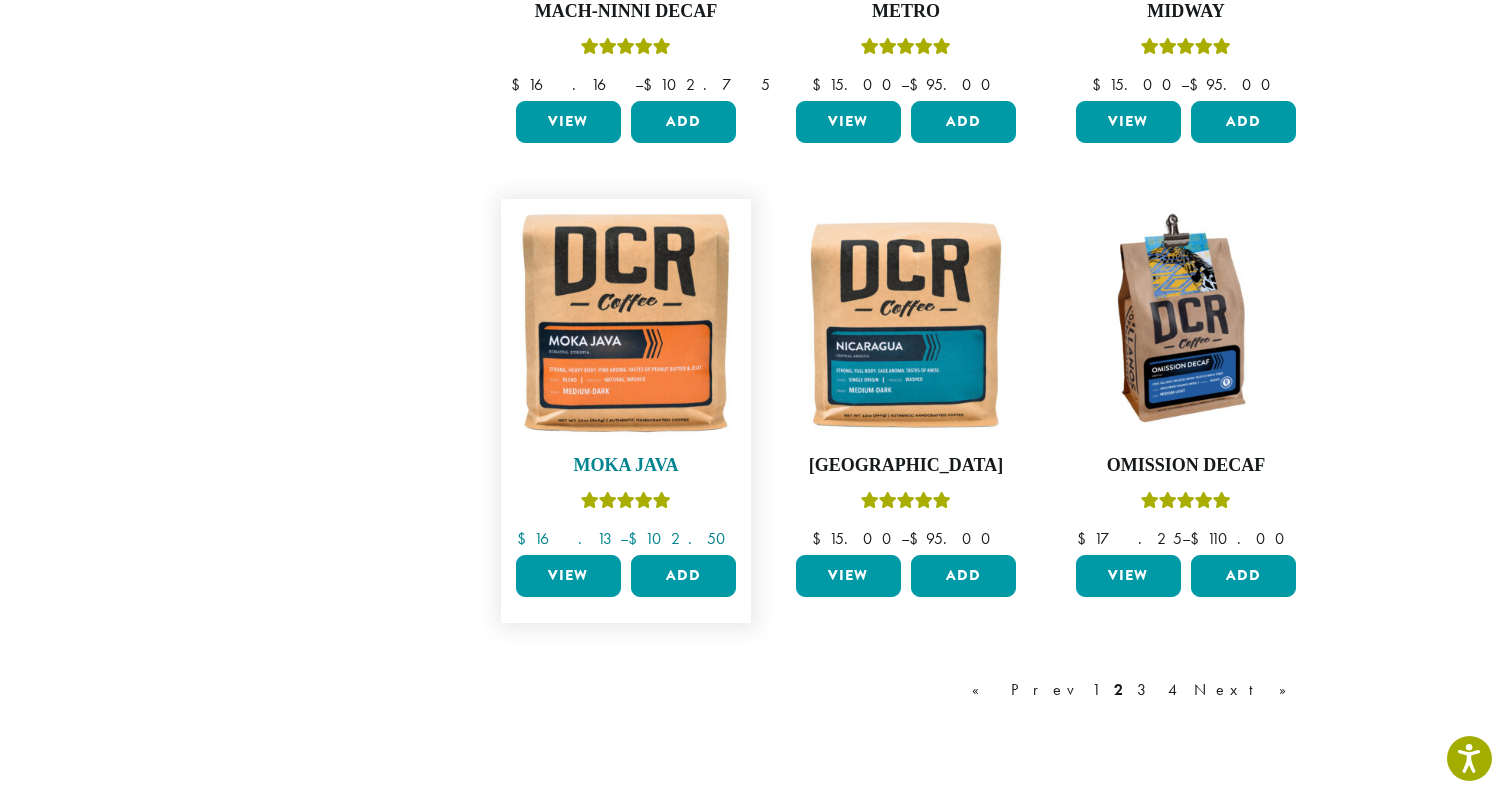 click at bounding box center [626, 324] 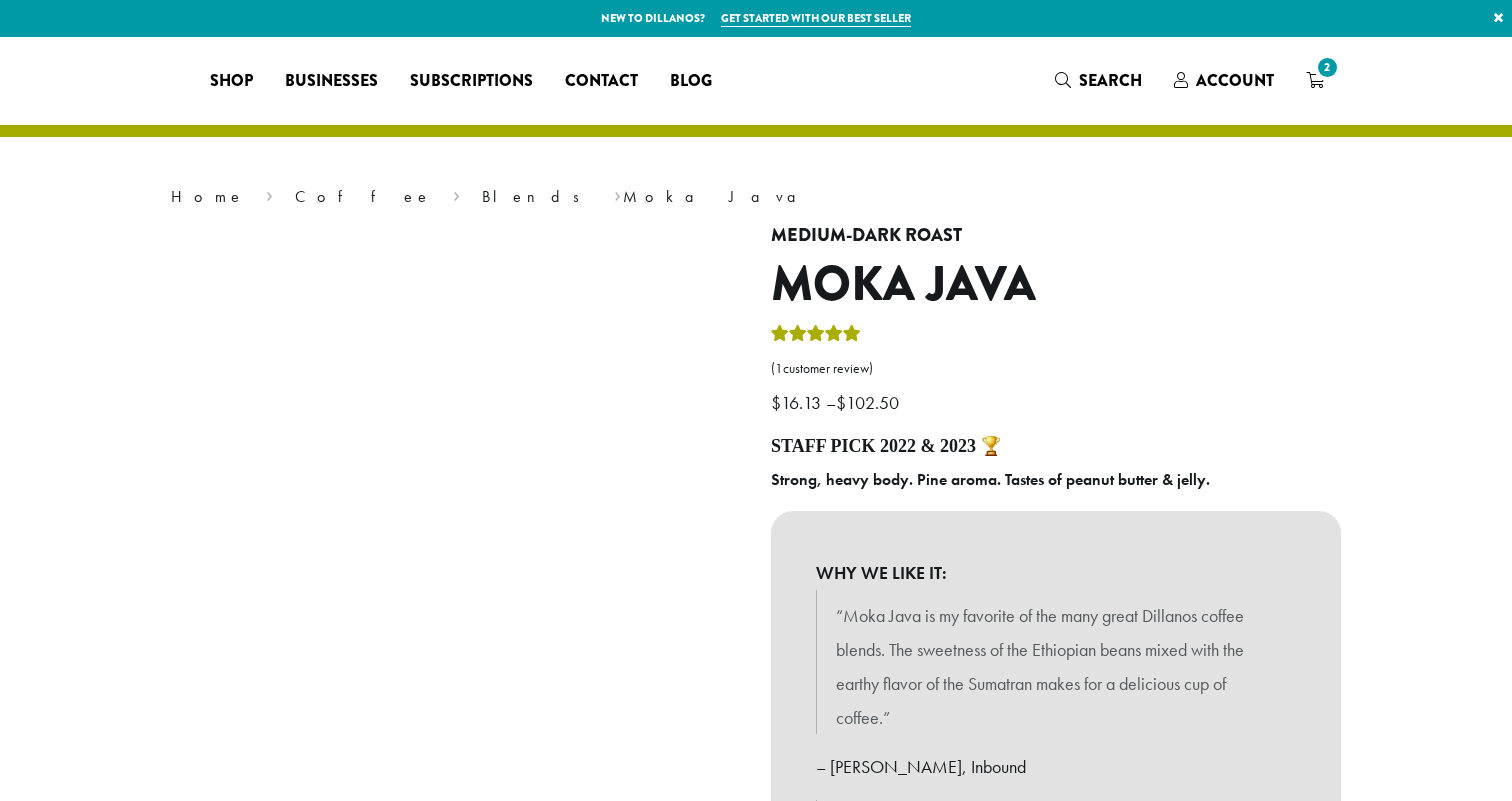scroll, scrollTop: 0, scrollLeft: 0, axis: both 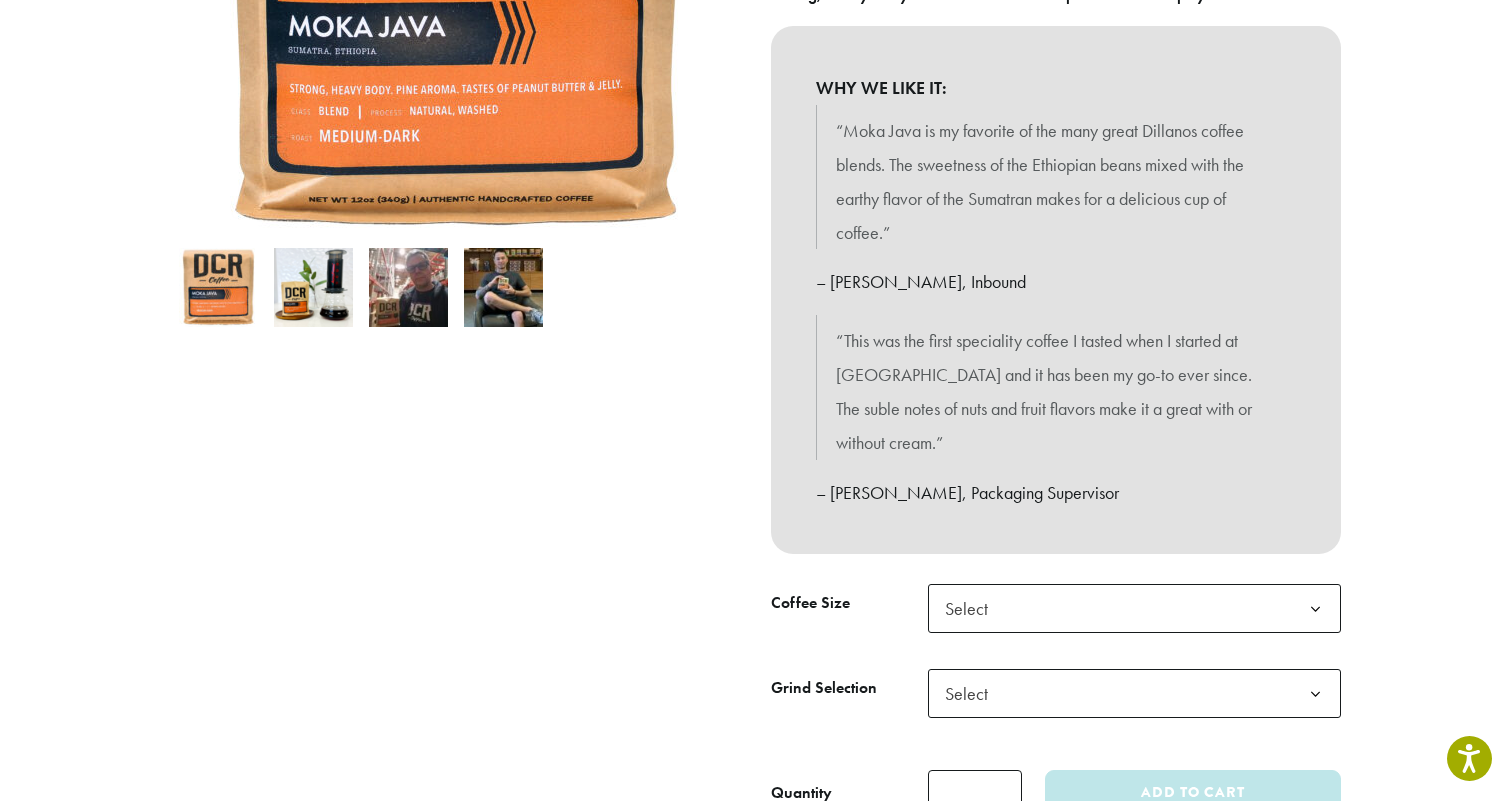 click on "Select" 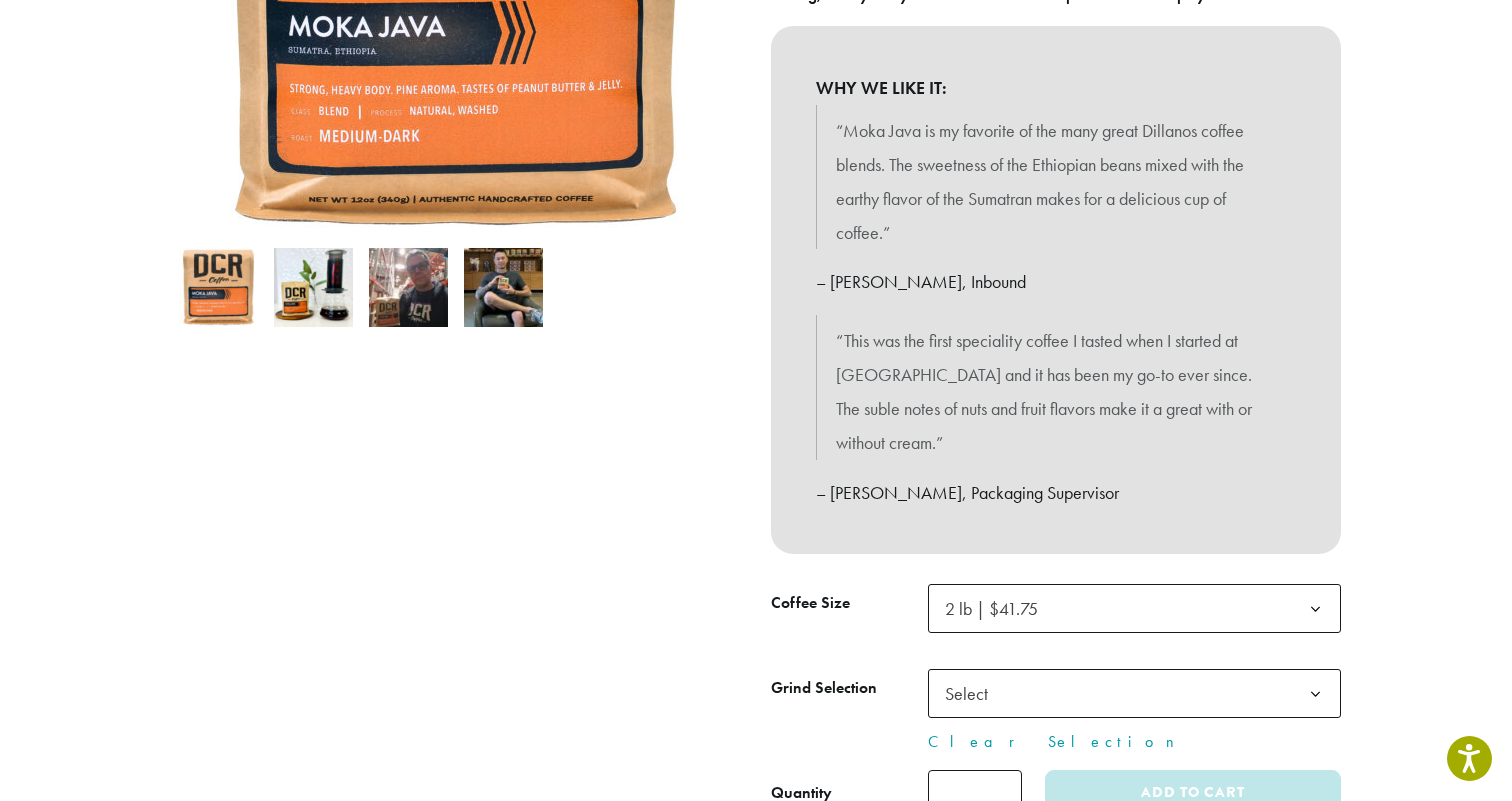 click on "Select" 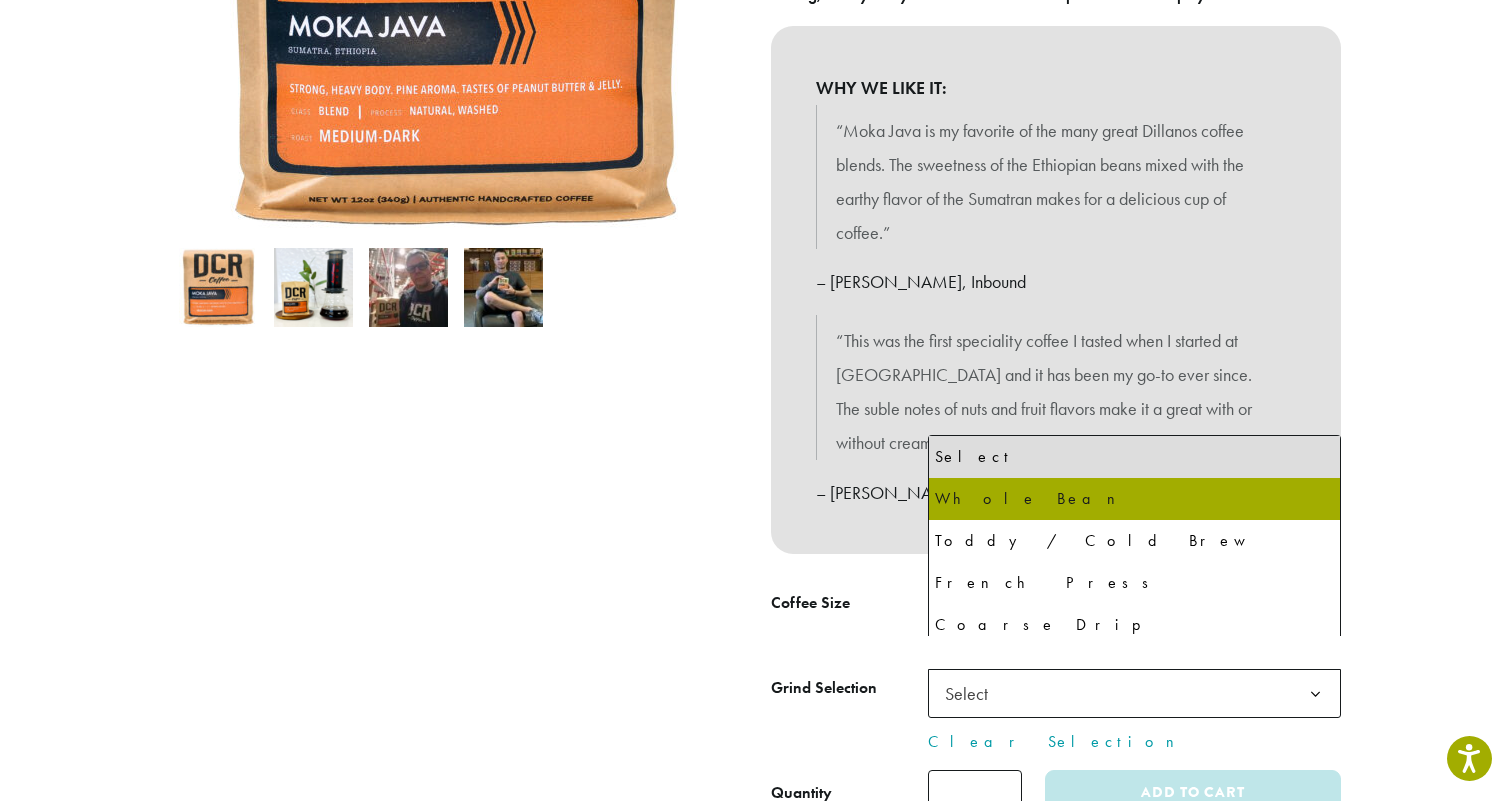 select on "**********" 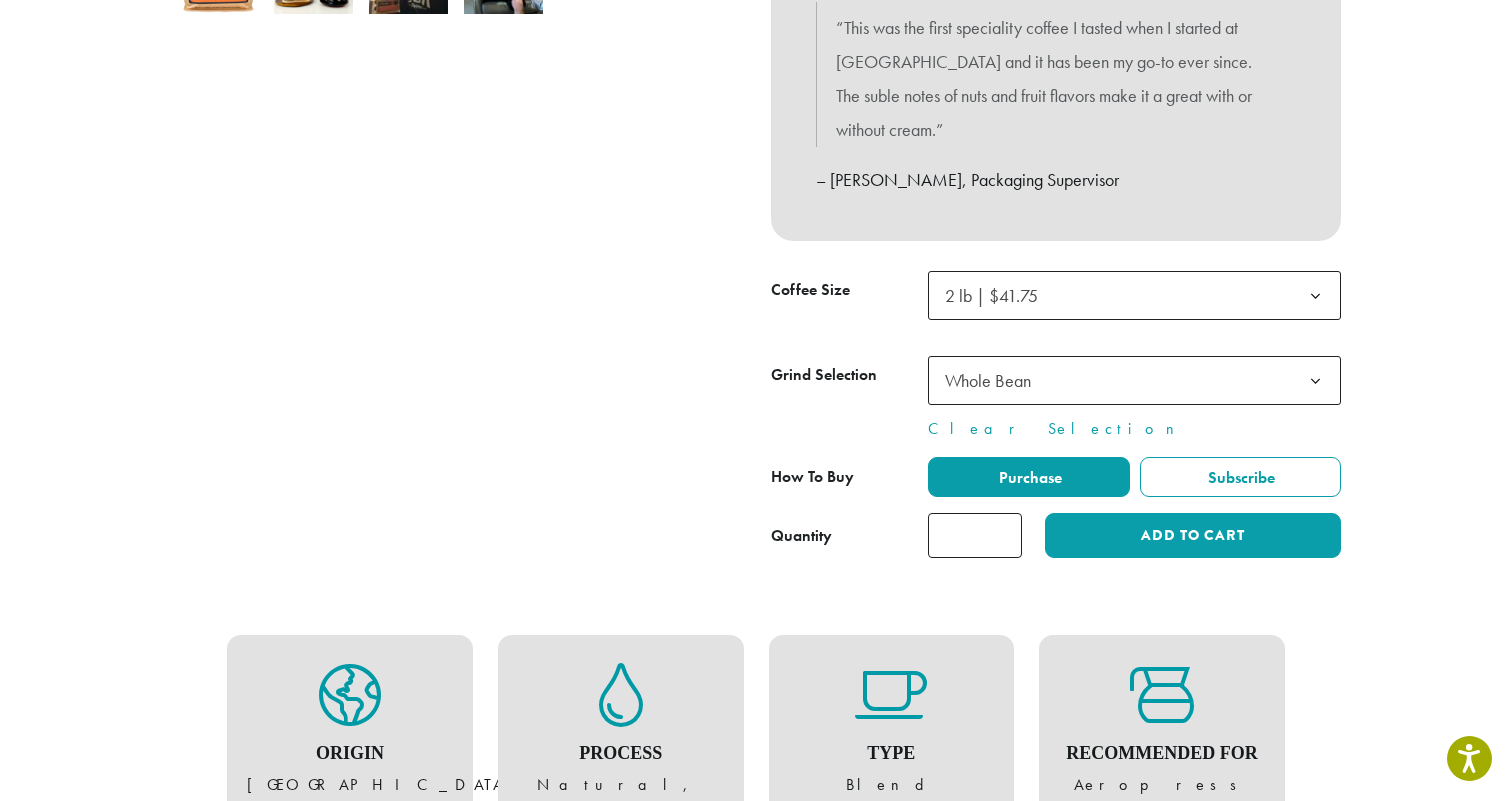 scroll, scrollTop: 813, scrollLeft: 0, axis: vertical 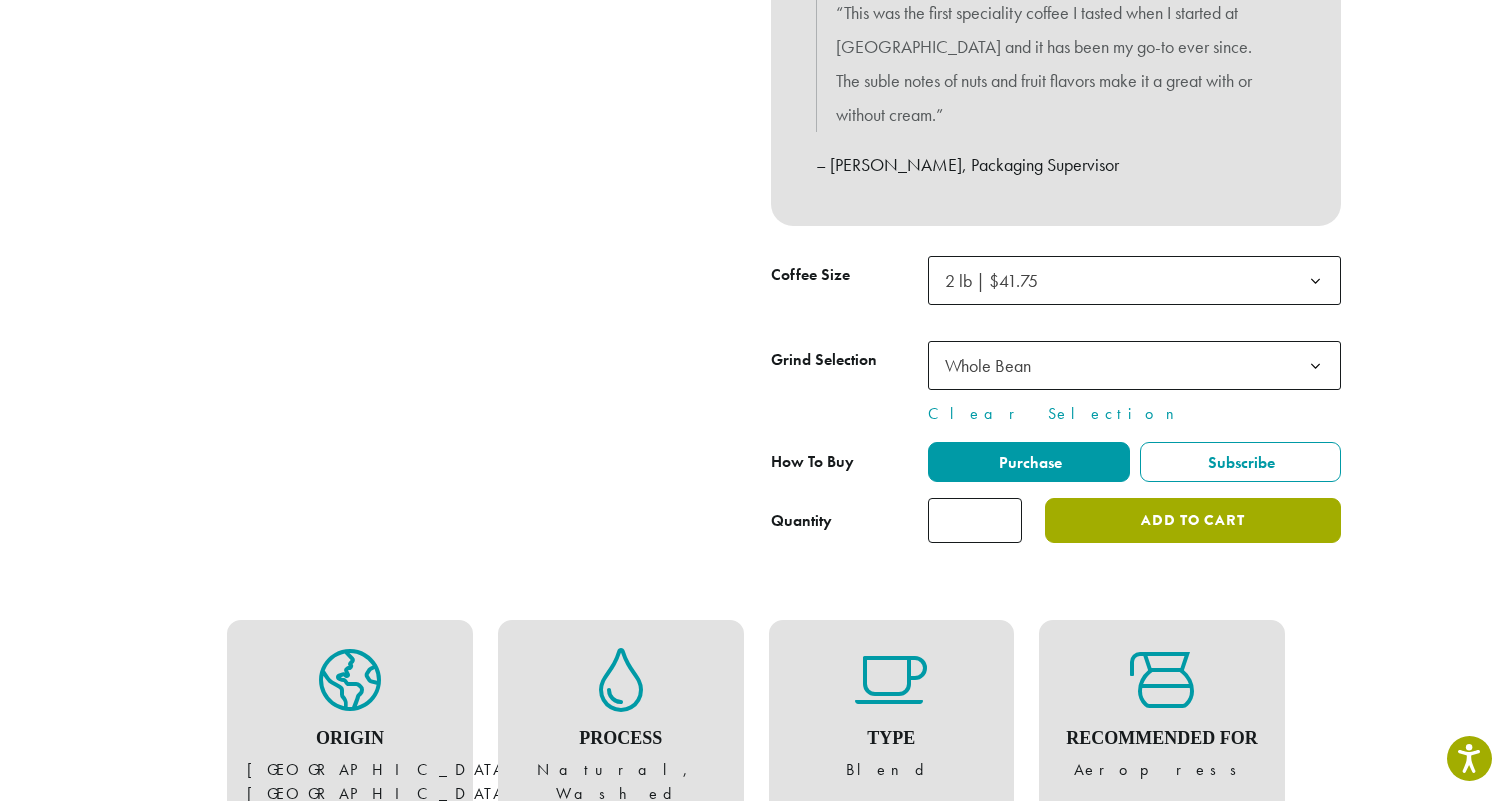 click on "Add to cart" 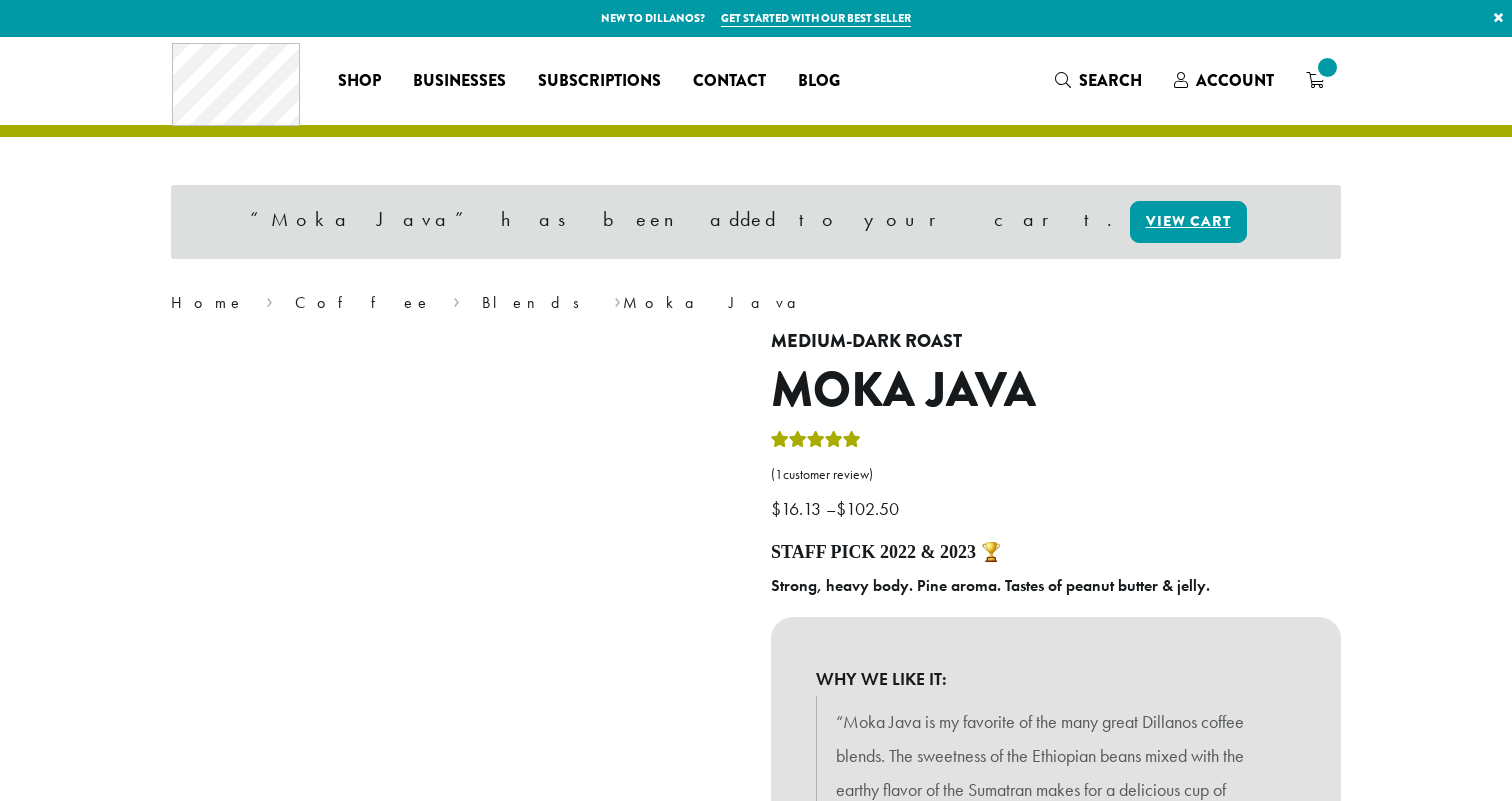 scroll, scrollTop: 0, scrollLeft: 0, axis: both 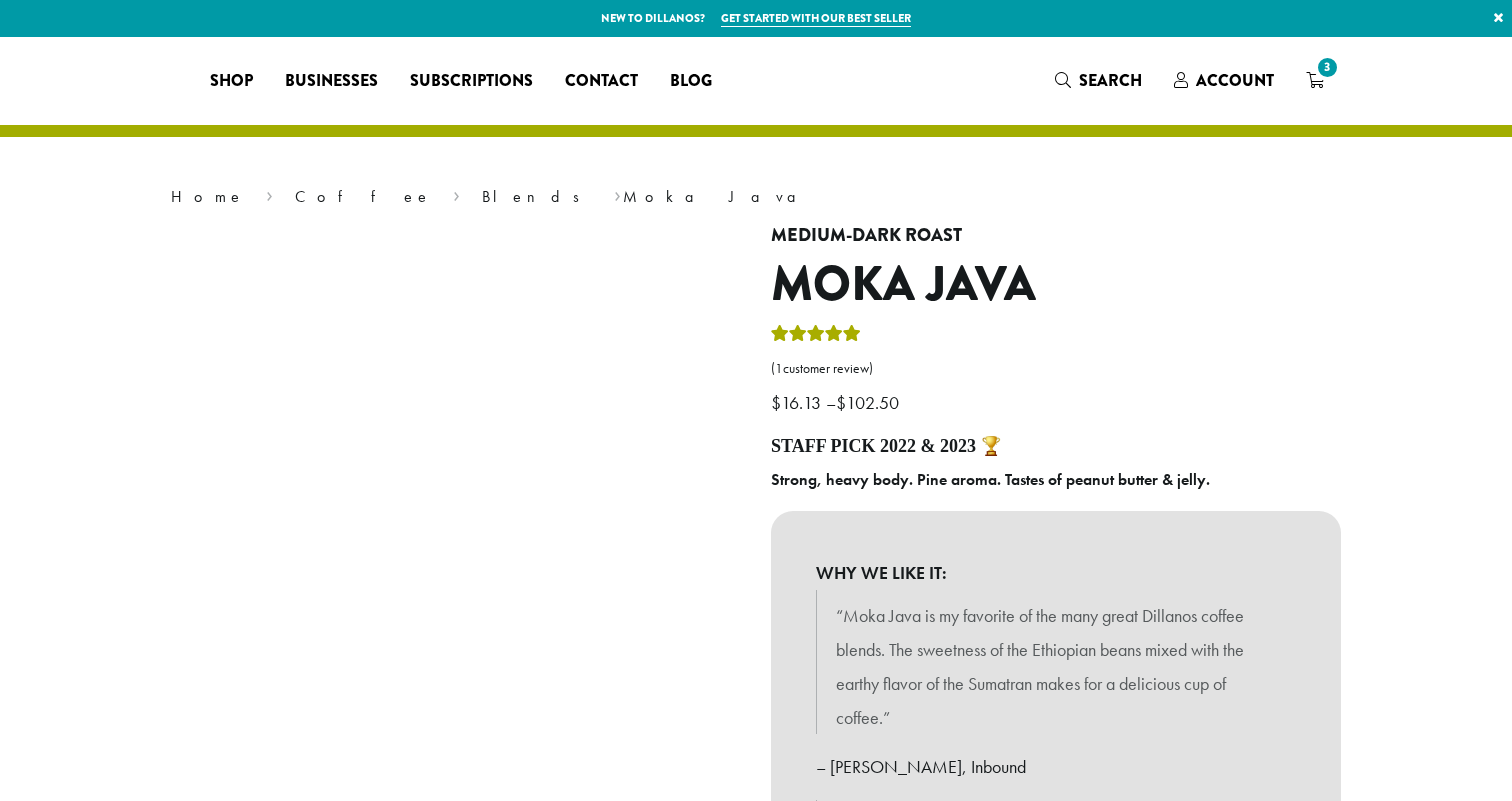 select on "**********" 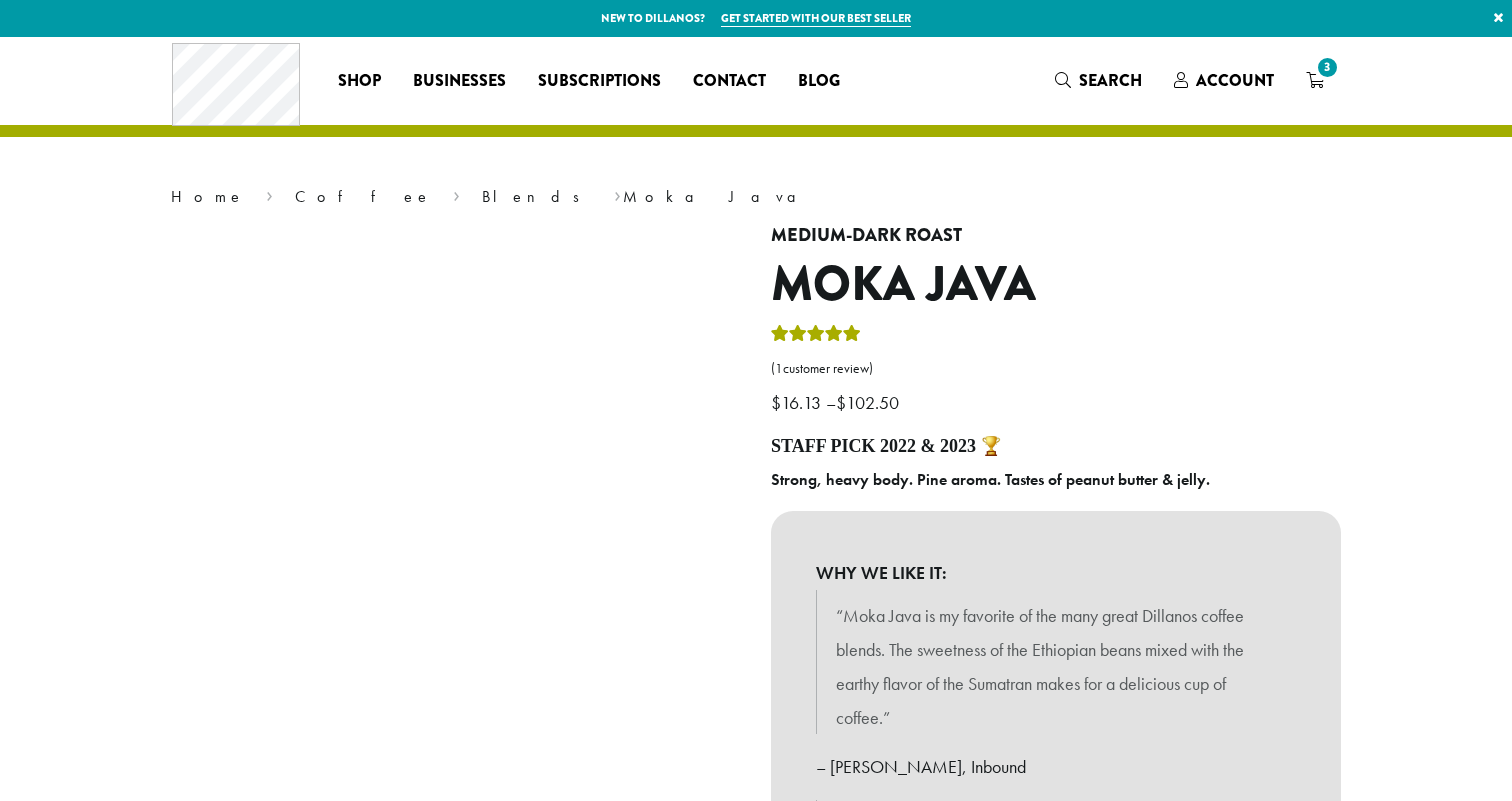 scroll, scrollTop: 813, scrollLeft: 0, axis: vertical 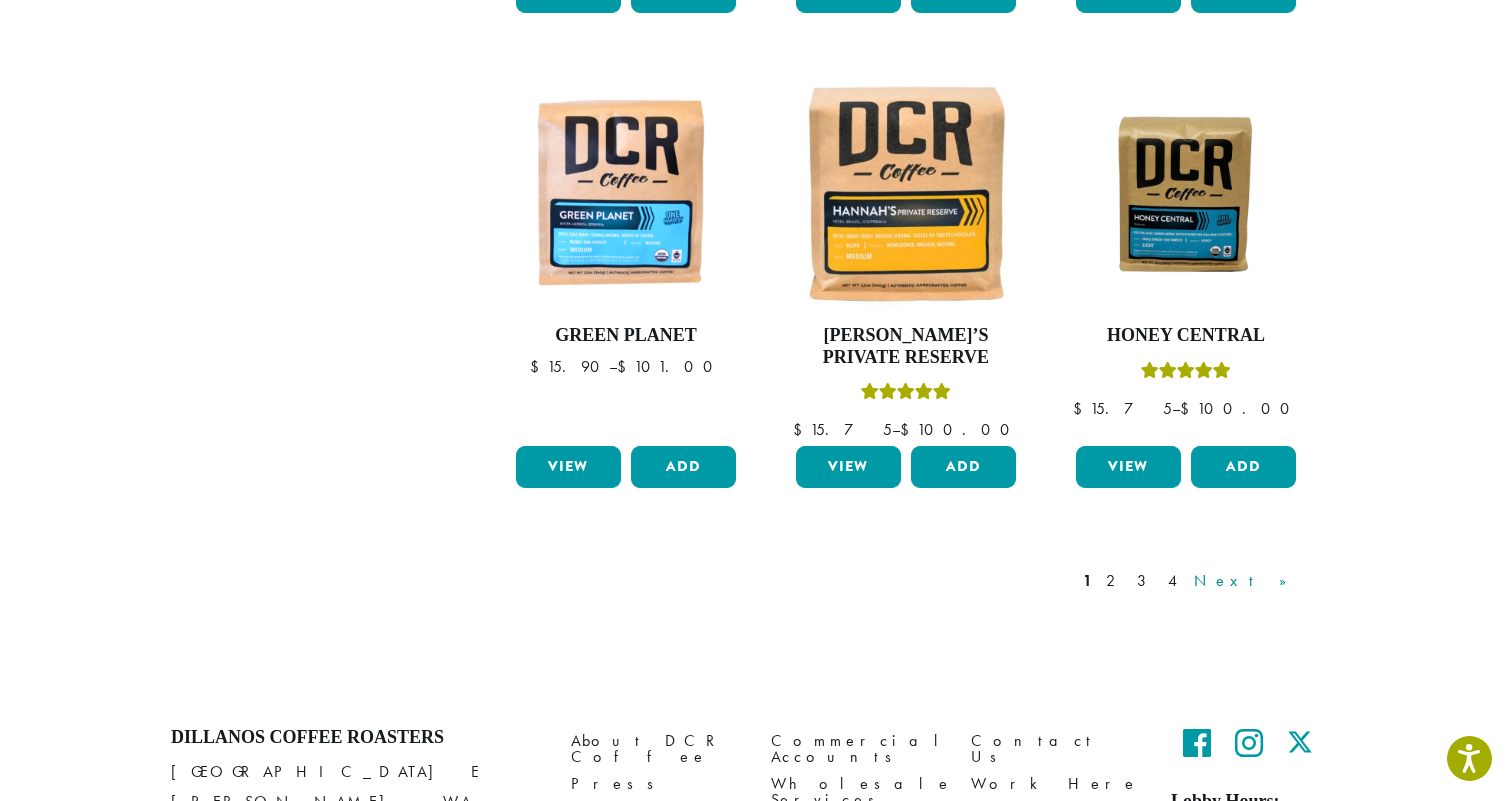click on "Next »" at bounding box center (1247, 581) 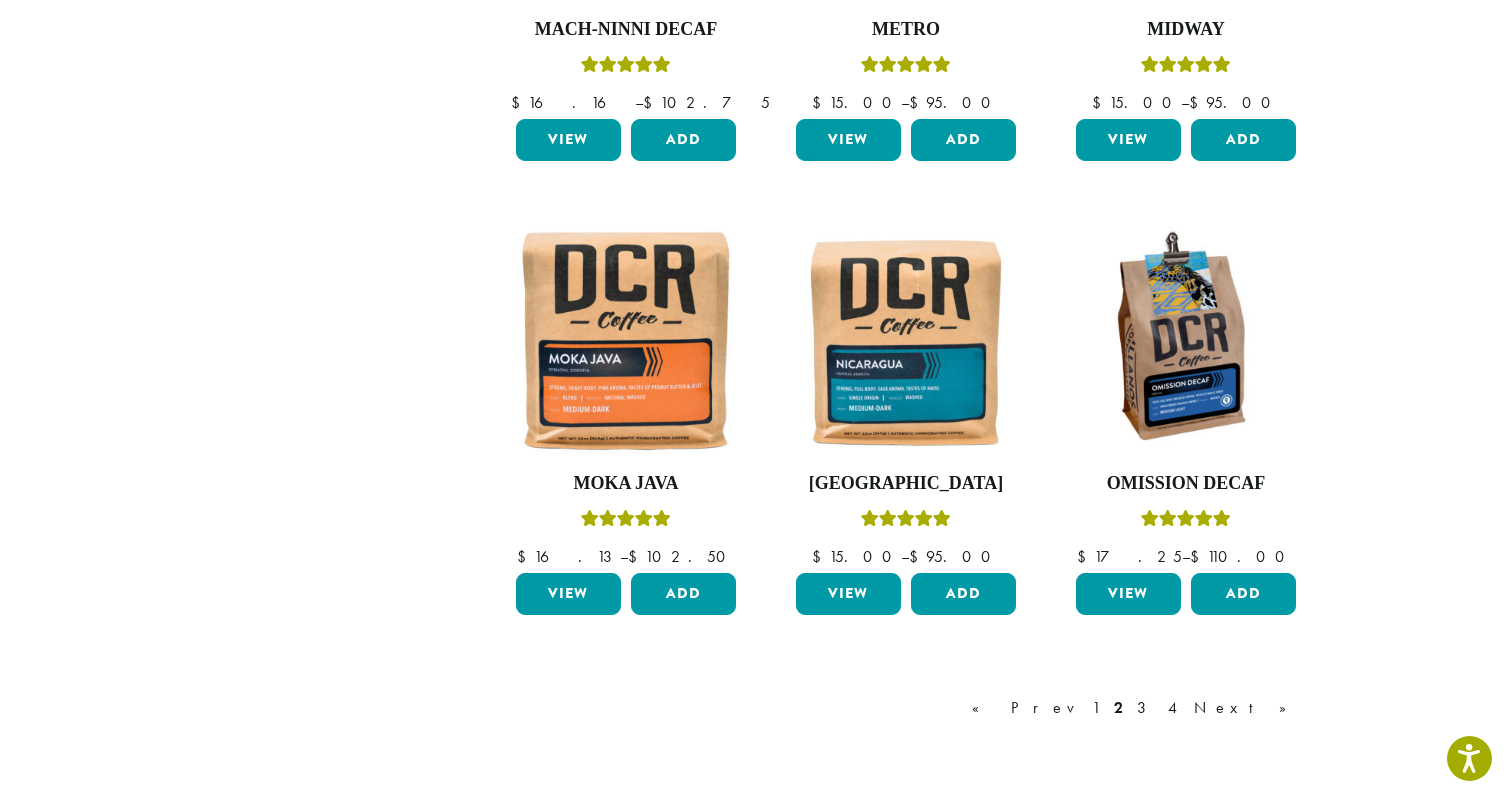 scroll, scrollTop: 1495, scrollLeft: 0, axis: vertical 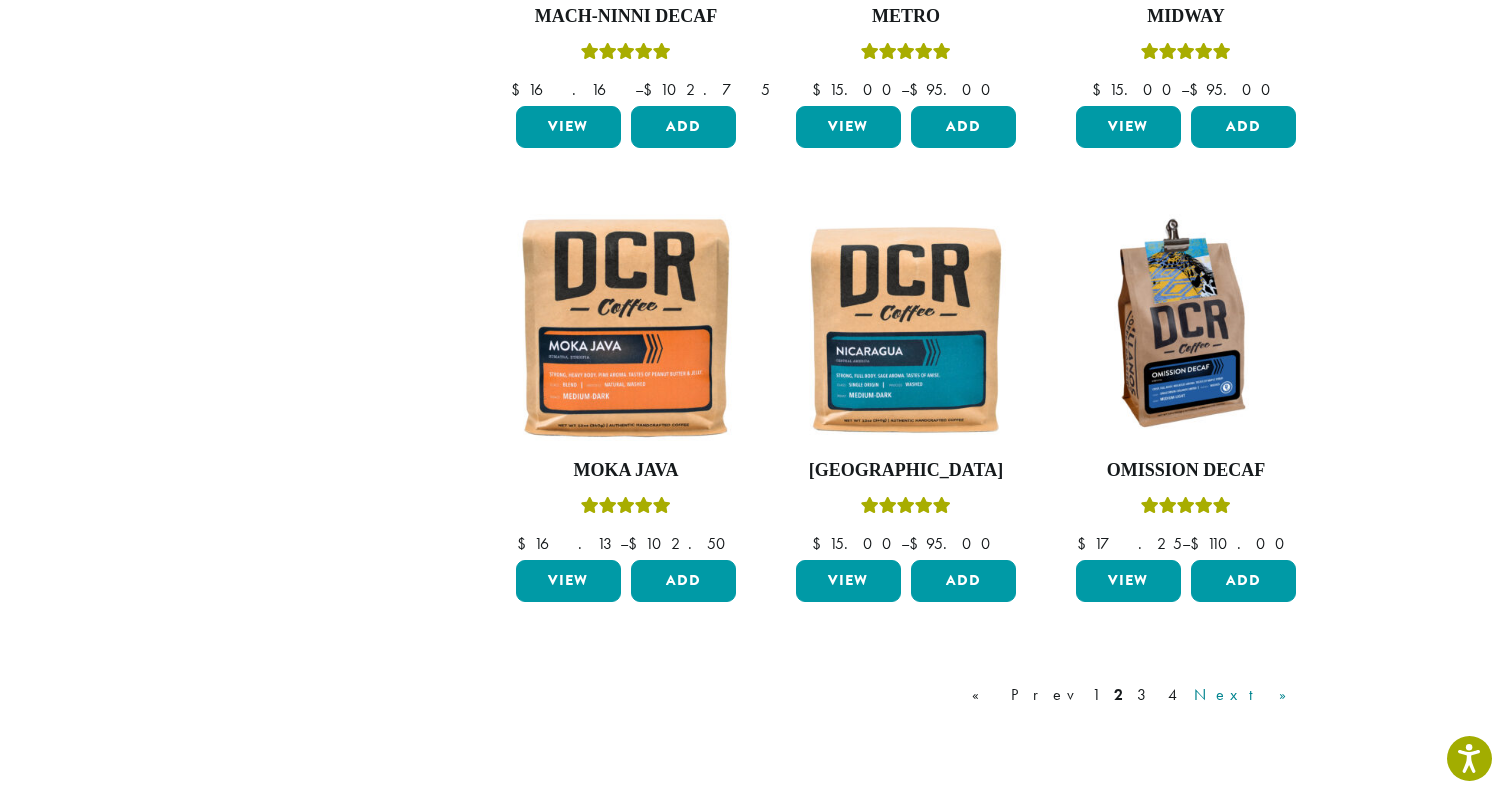 click on "Next »" at bounding box center [1247, 695] 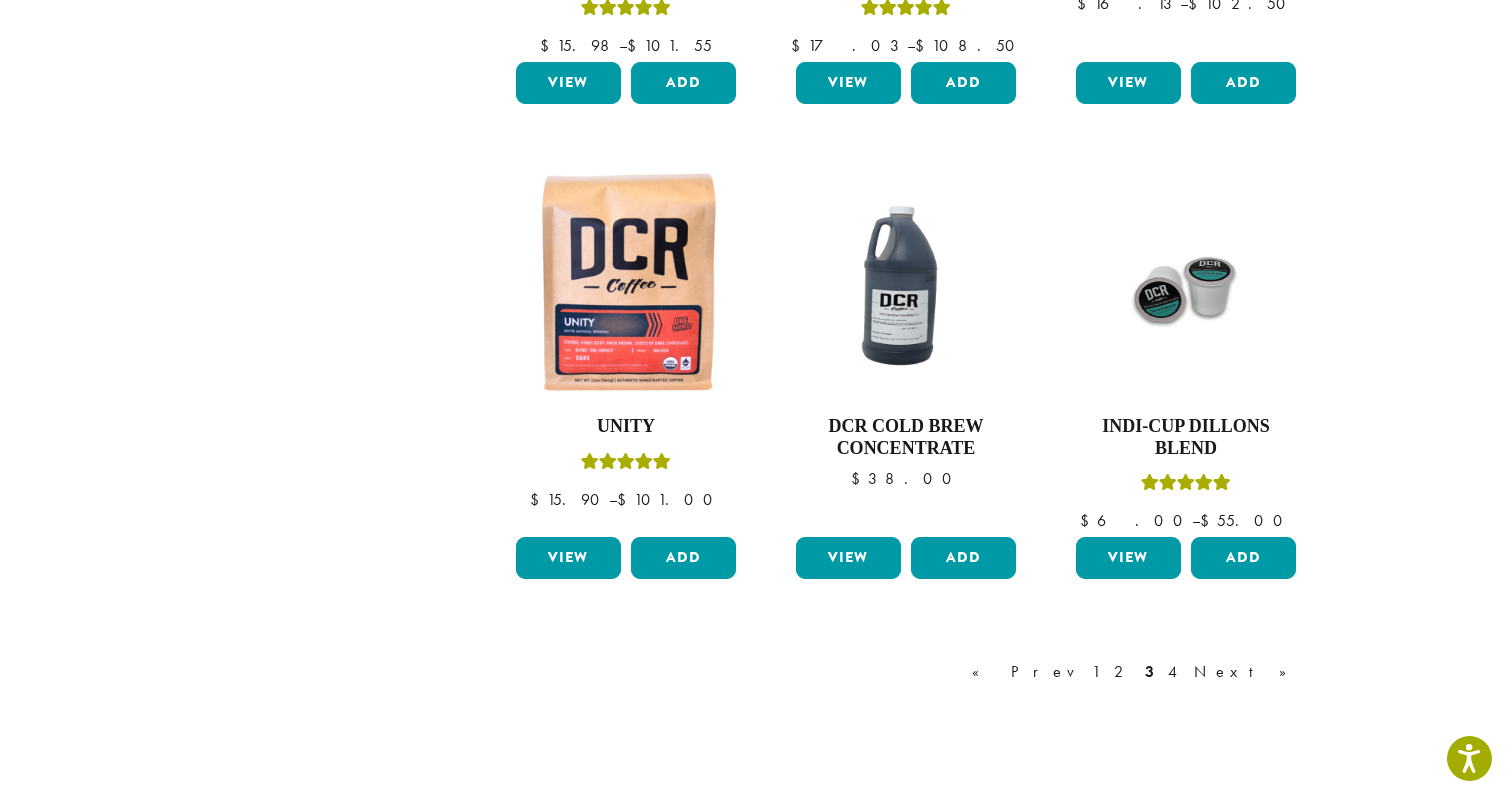 scroll, scrollTop: 1557, scrollLeft: 0, axis: vertical 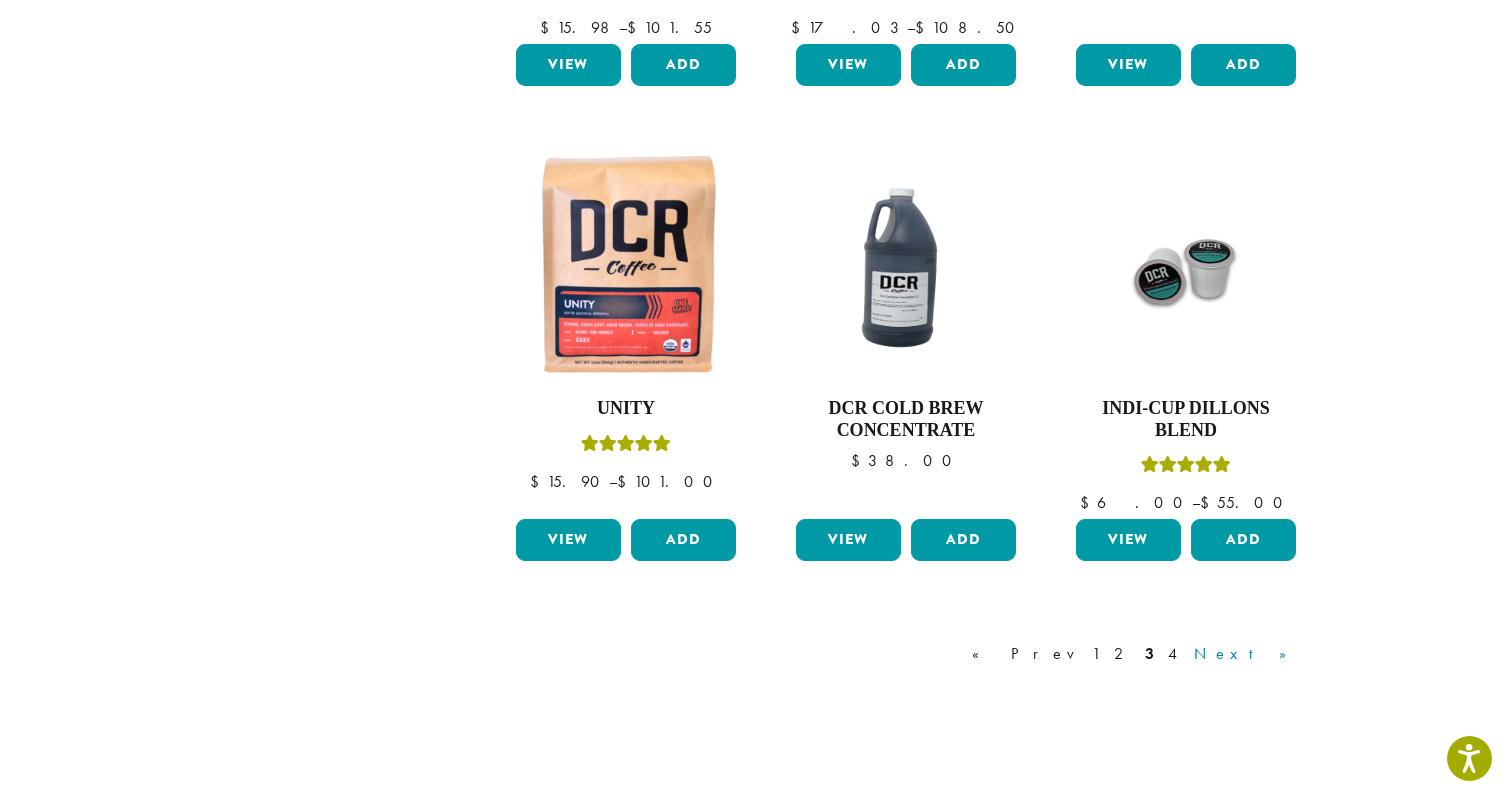 click on "Next »" at bounding box center (1247, 654) 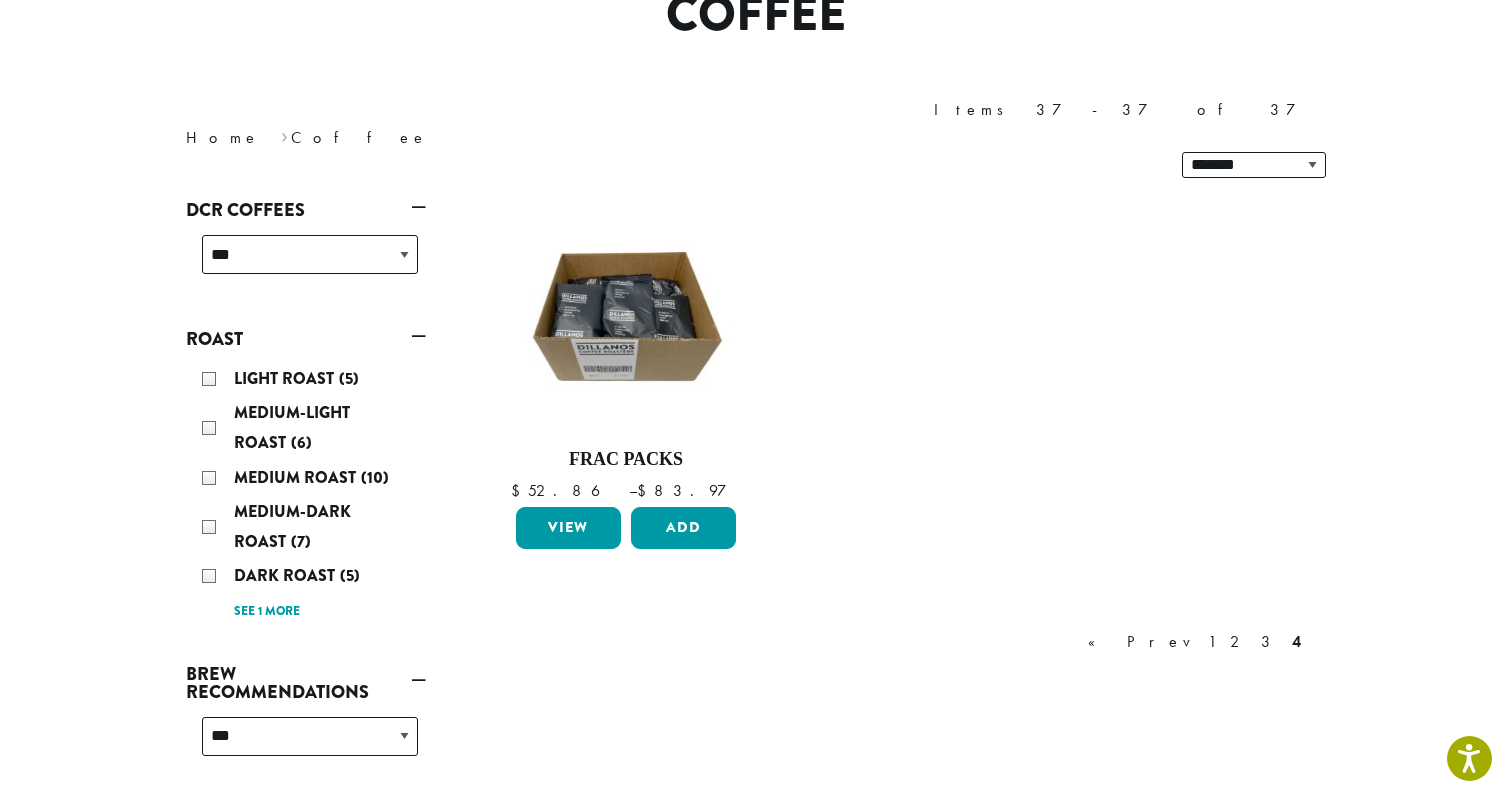 scroll, scrollTop: 201, scrollLeft: 0, axis: vertical 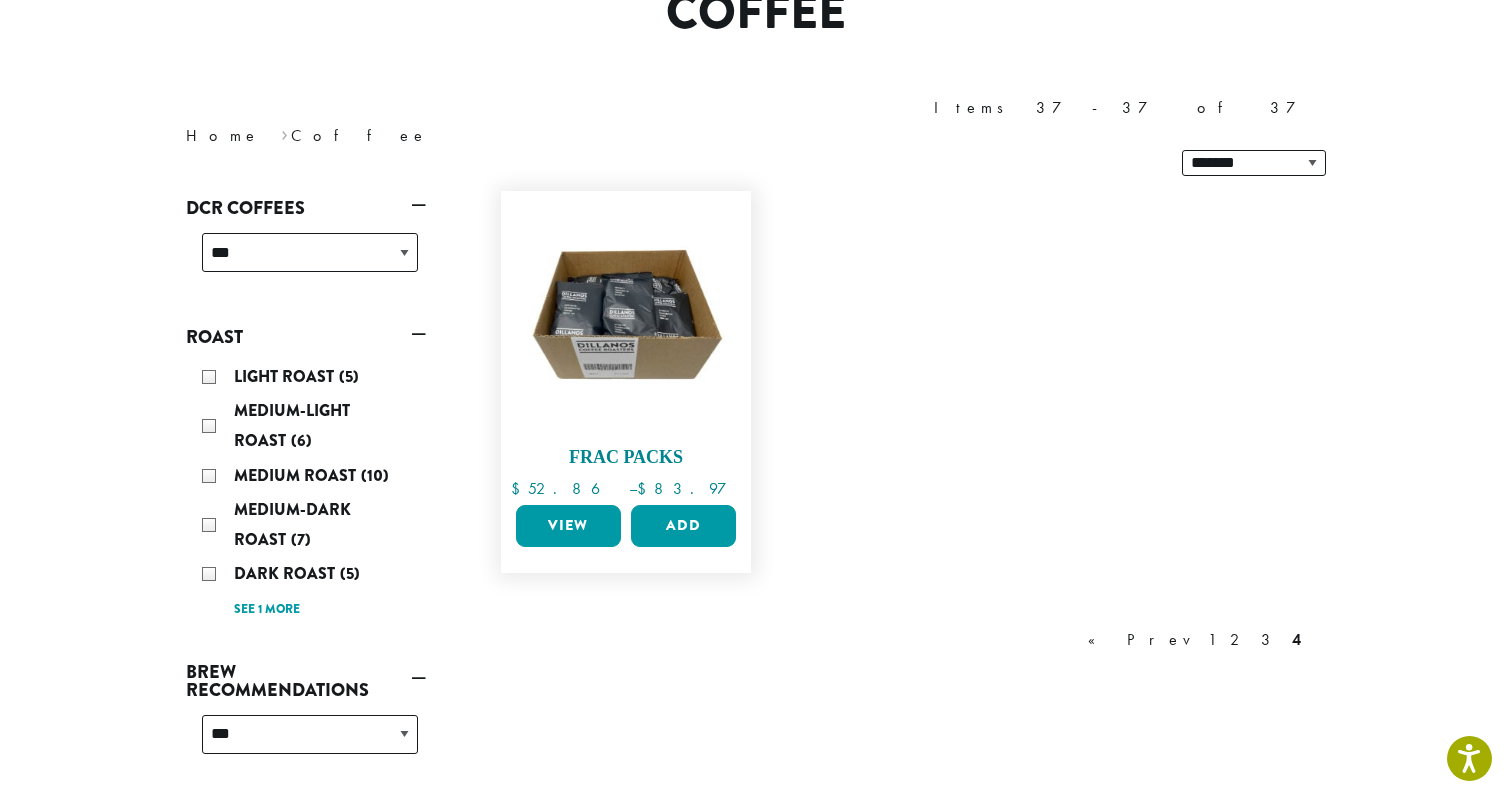 click on "Frac Packs" at bounding box center [626, 458] 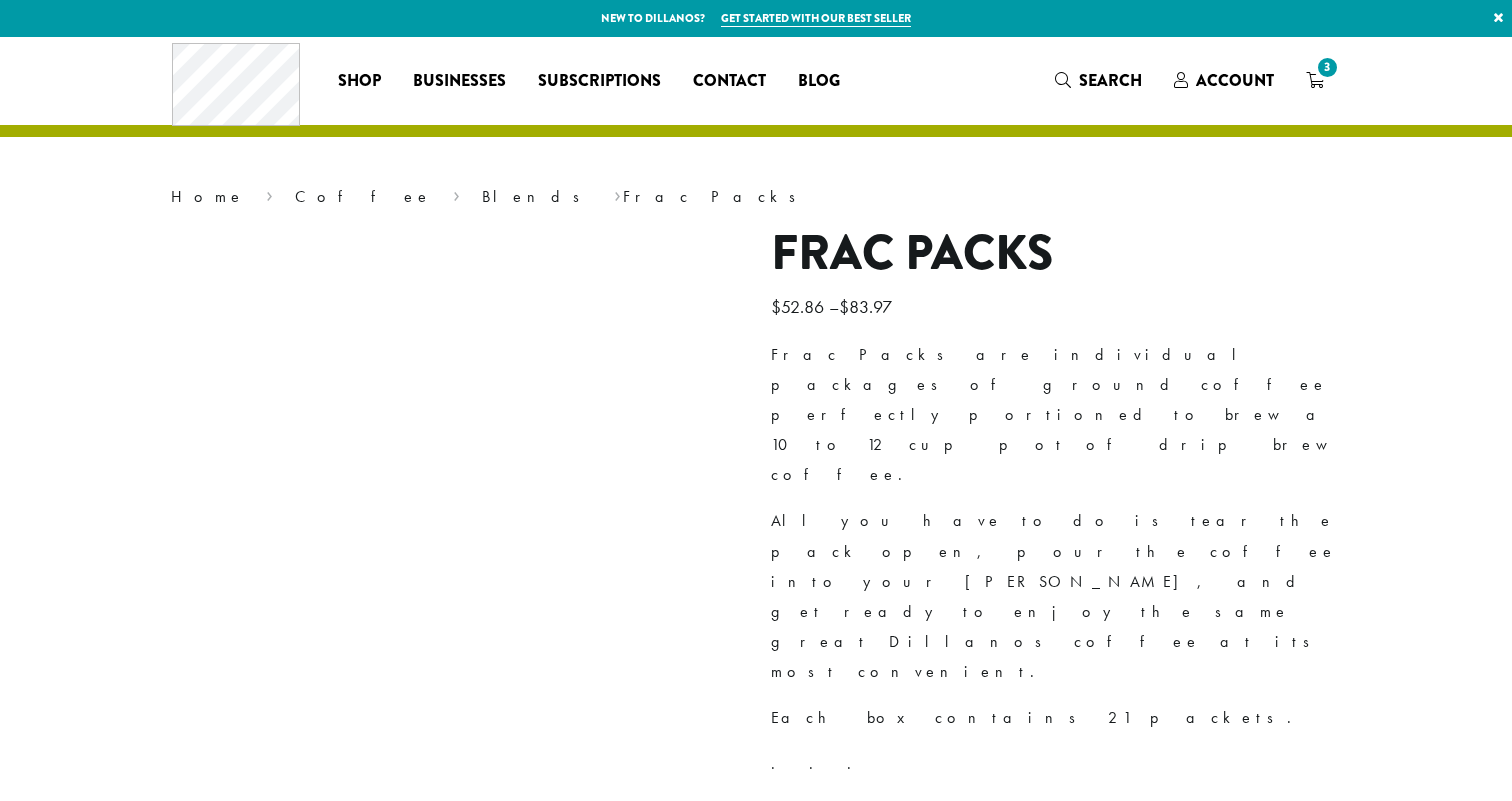 scroll, scrollTop: 0, scrollLeft: 0, axis: both 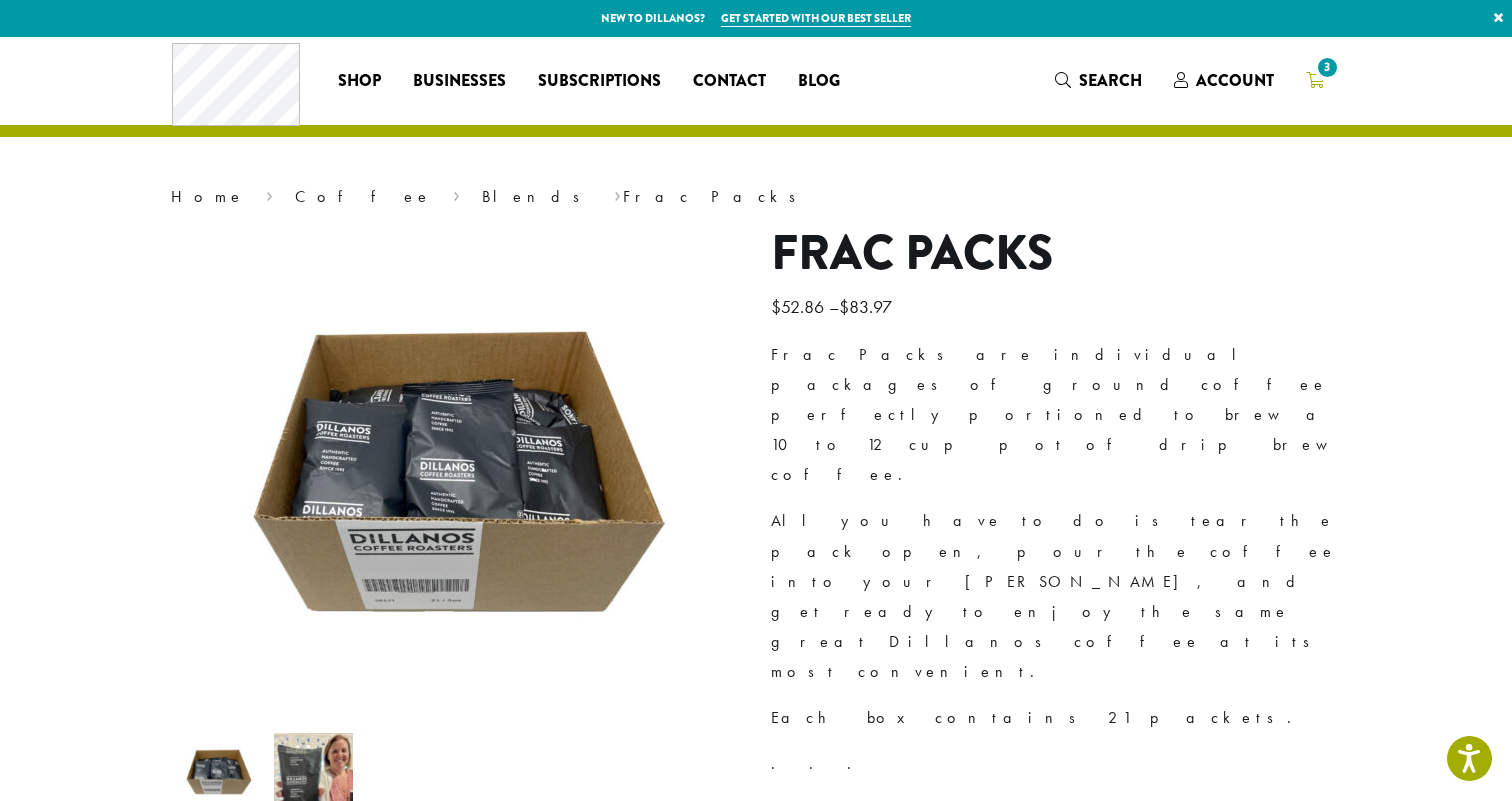 click on "3" at bounding box center [1327, 67] 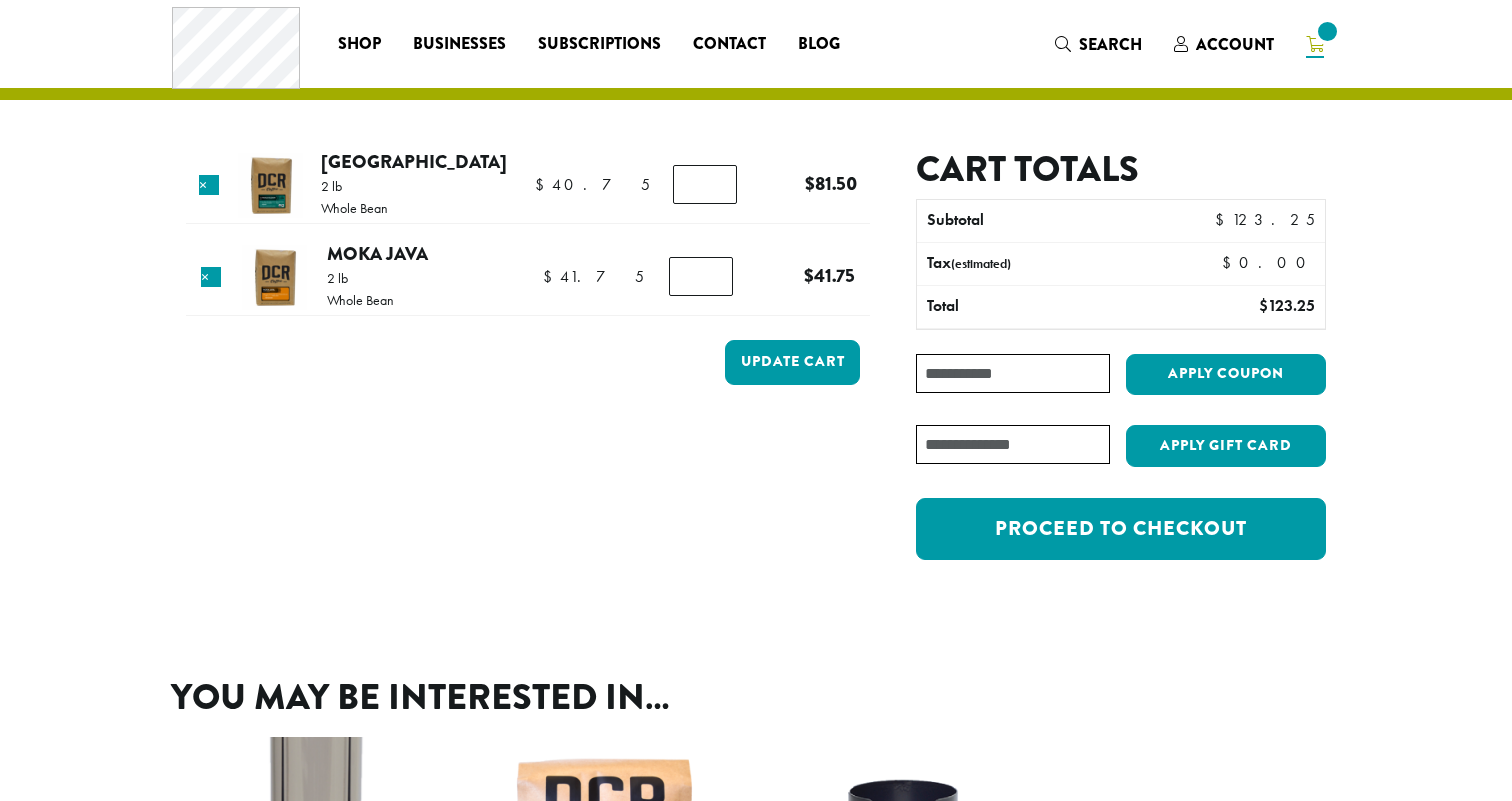 scroll, scrollTop: 0, scrollLeft: 0, axis: both 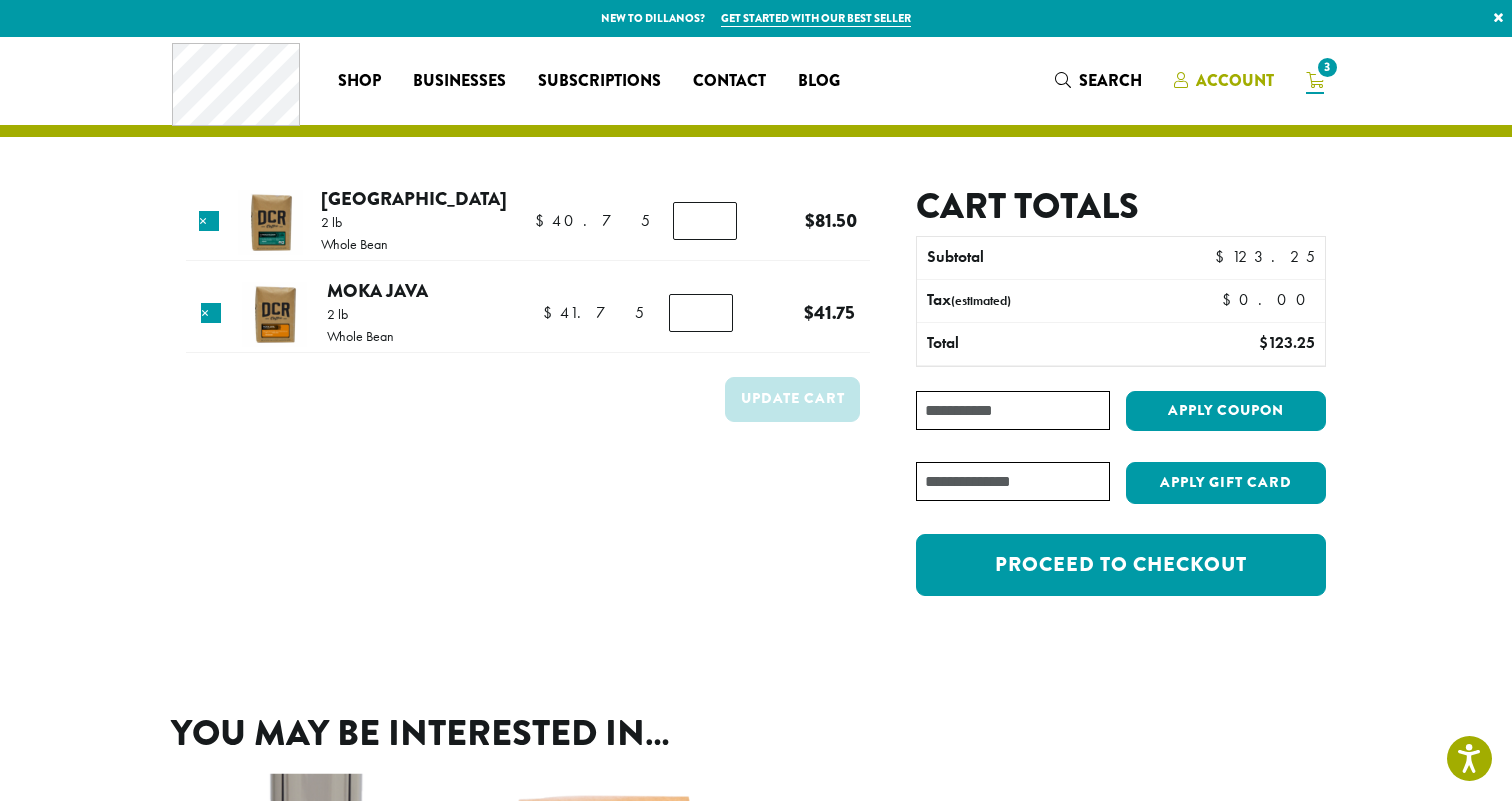 click on "Account" at bounding box center (1235, 80) 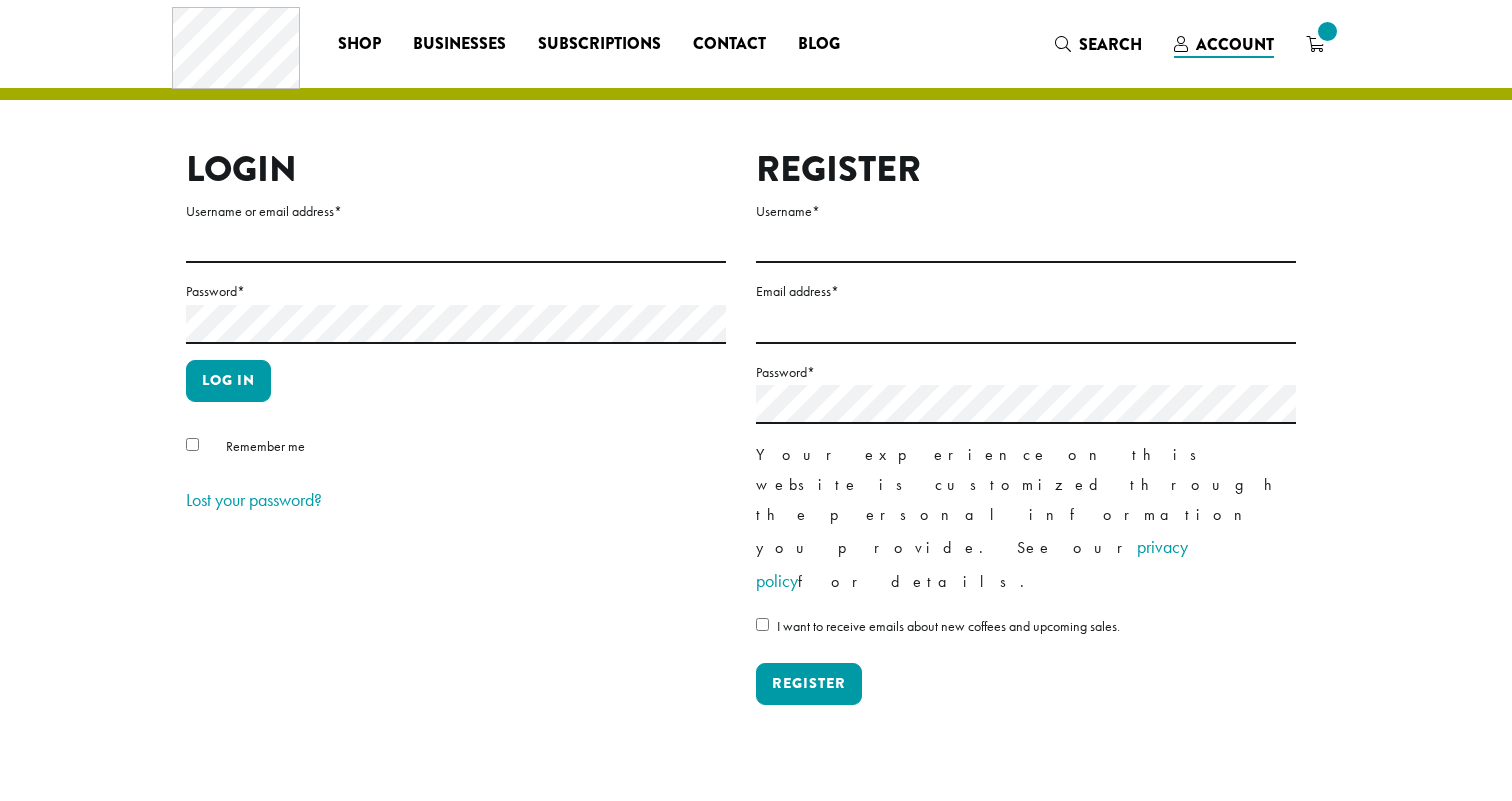 scroll, scrollTop: 0, scrollLeft: 0, axis: both 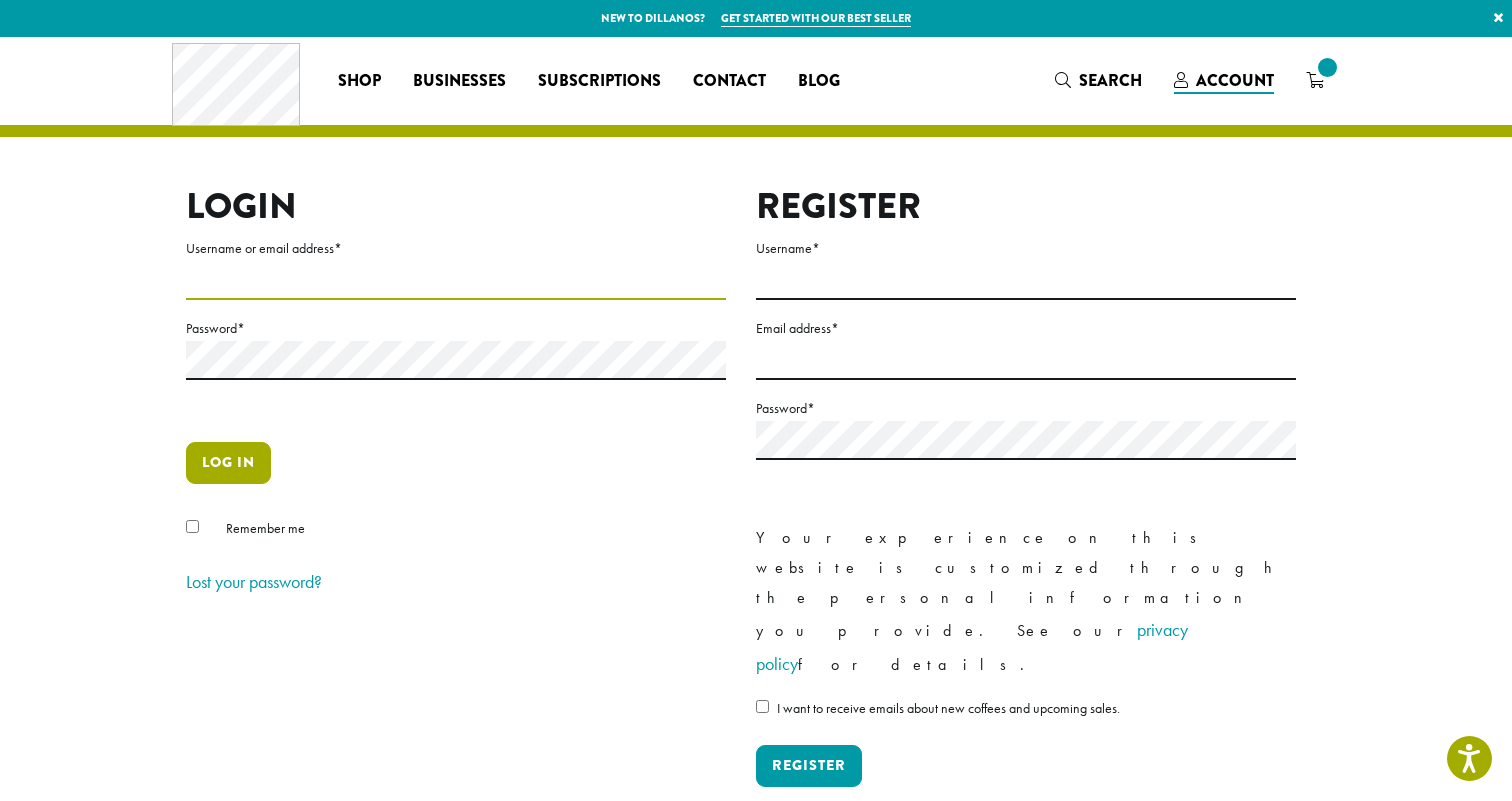 type on "**********" 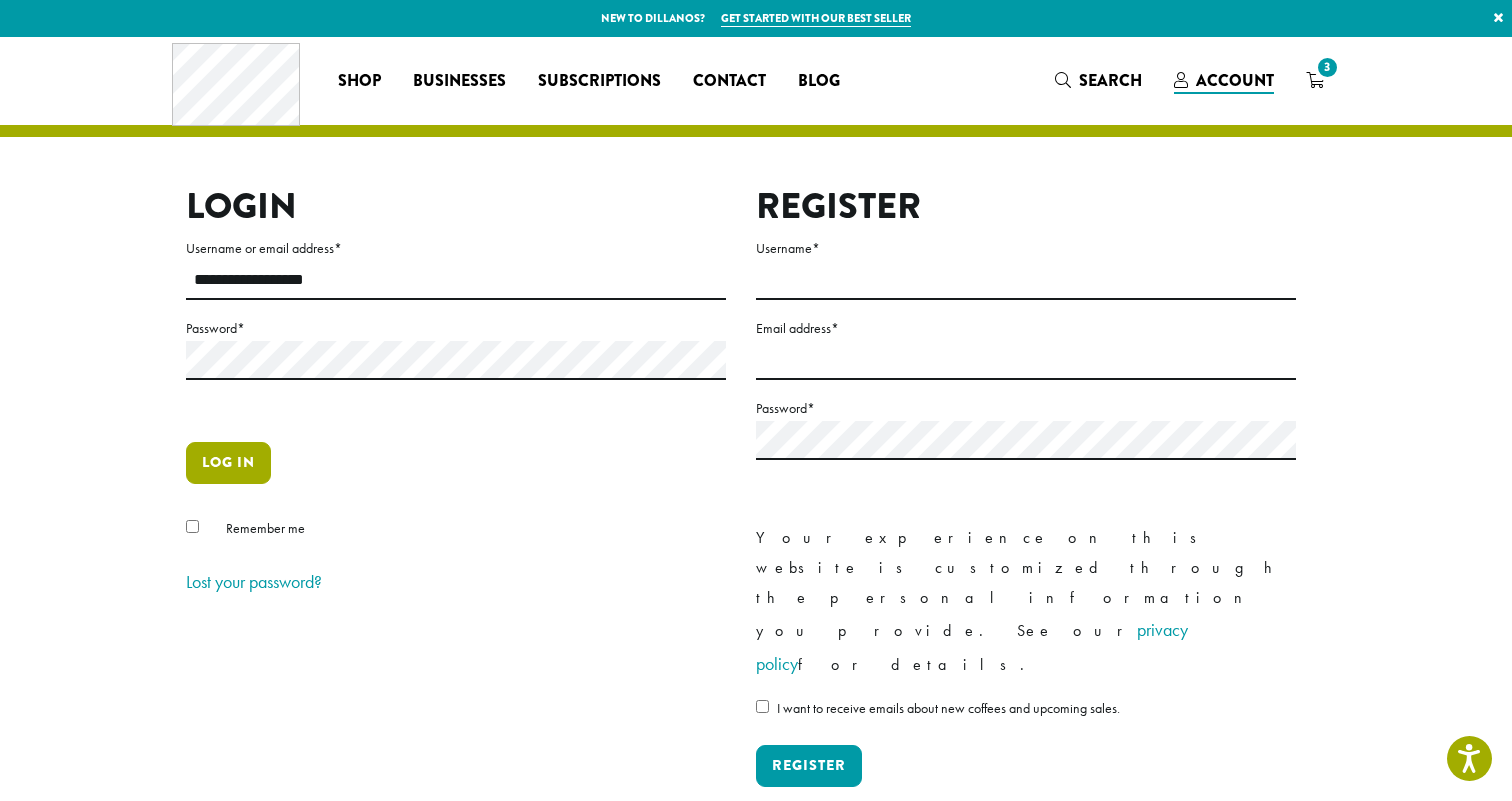 click on "Log in" at bounding box center (228, 463) 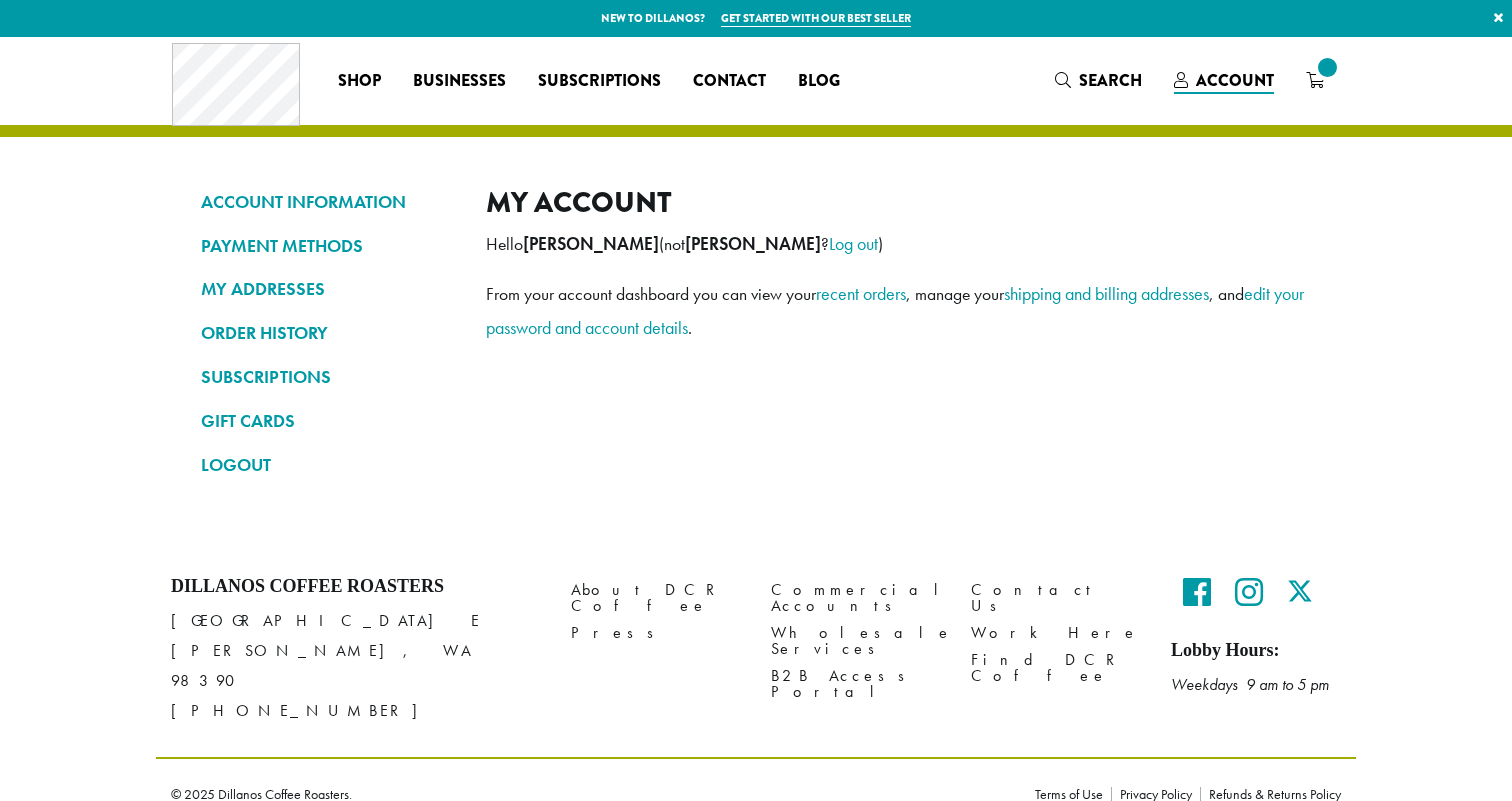 scroll, scrollTop: 0, scrollLeft: 0, axis: both 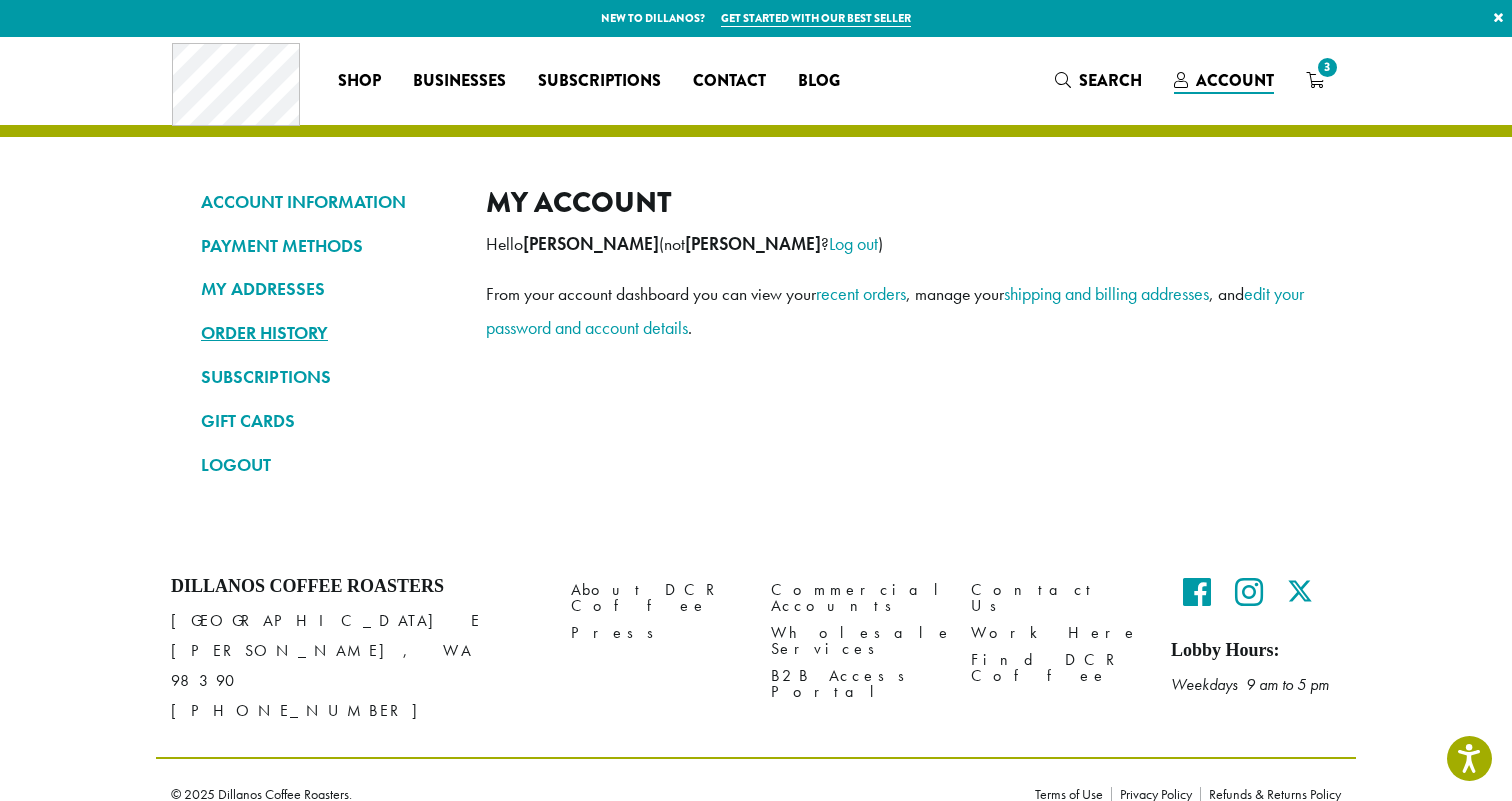 click on "ORDER HISTORY" at bounding box center [328, 333] 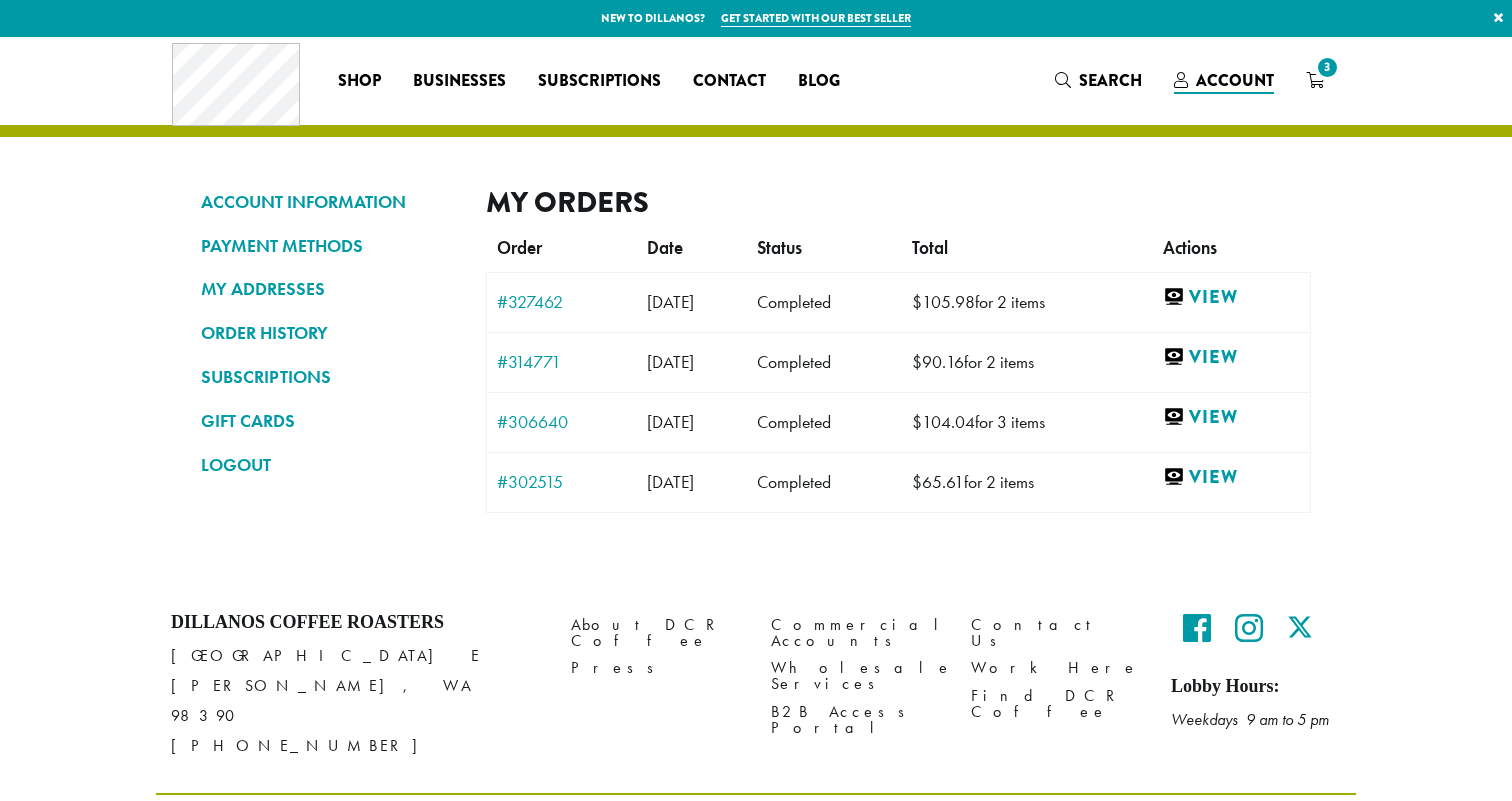 scroll, scrollTop: 0, scrollLeft: 0, axis: both 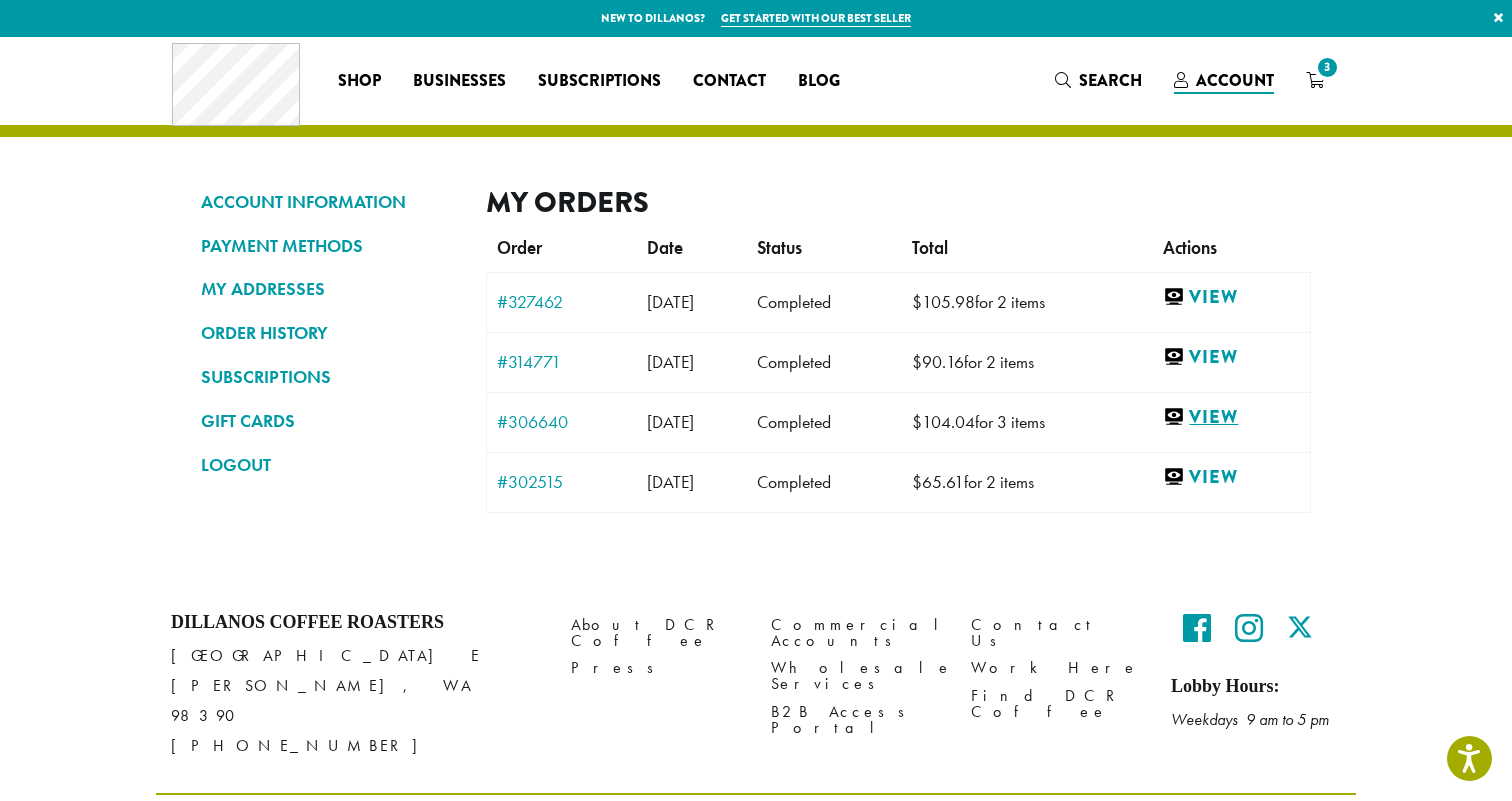 click on "View" at bounding box center [1231, 417] 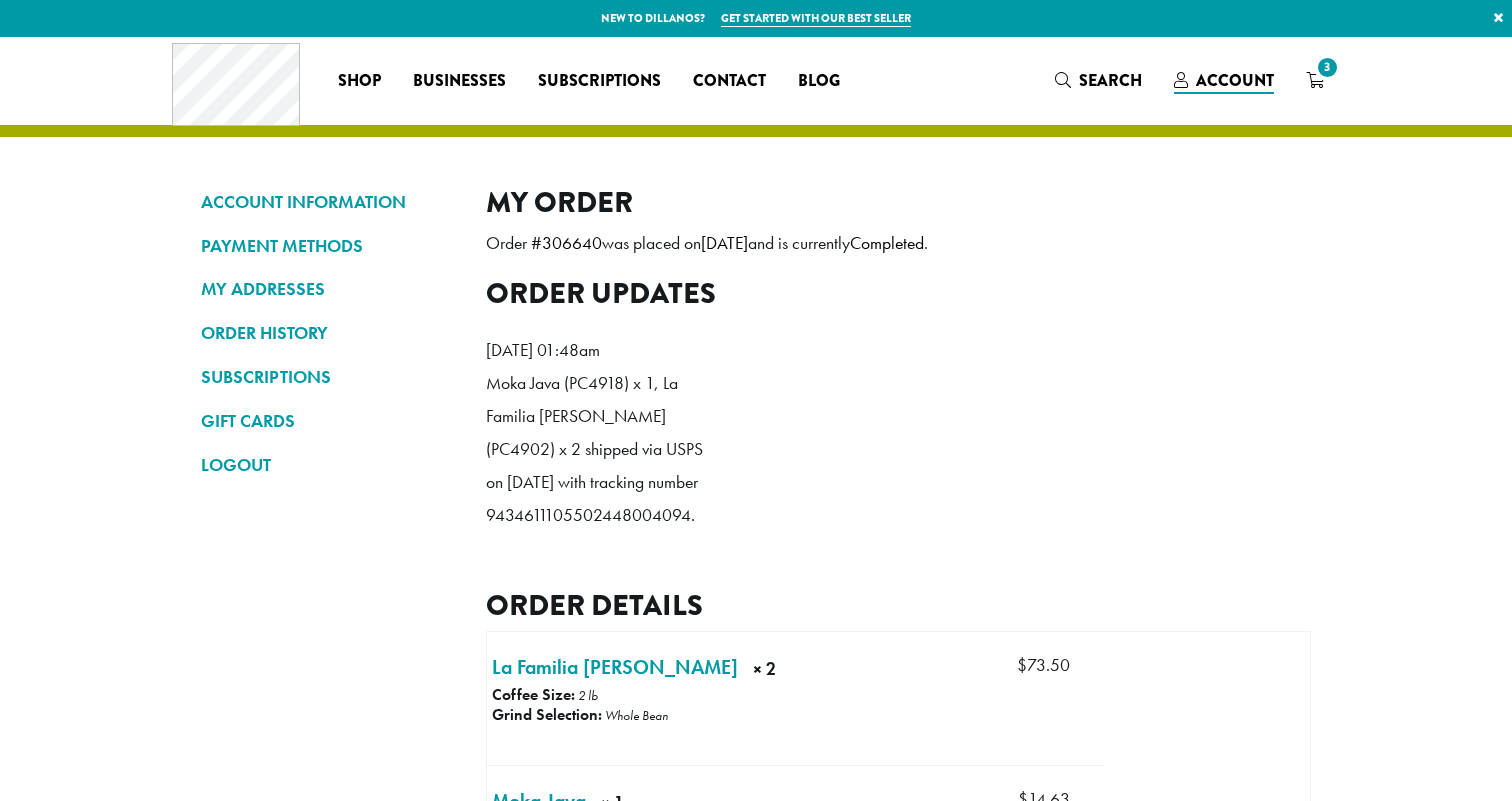 scroll, scrollTop: 0, scrollLeft: 0, axis: both 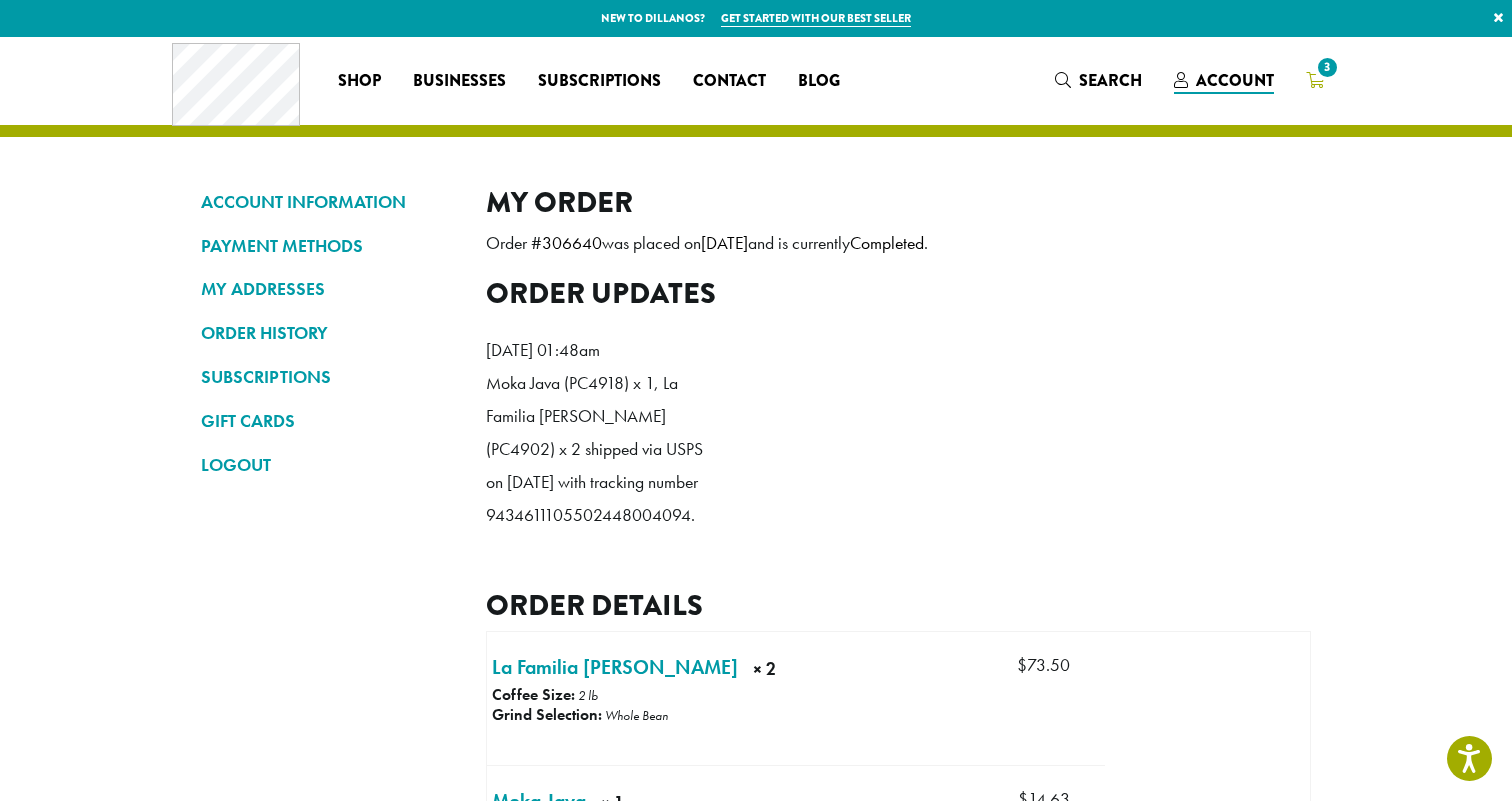 click on "3" at bounding box center [1327, 67] 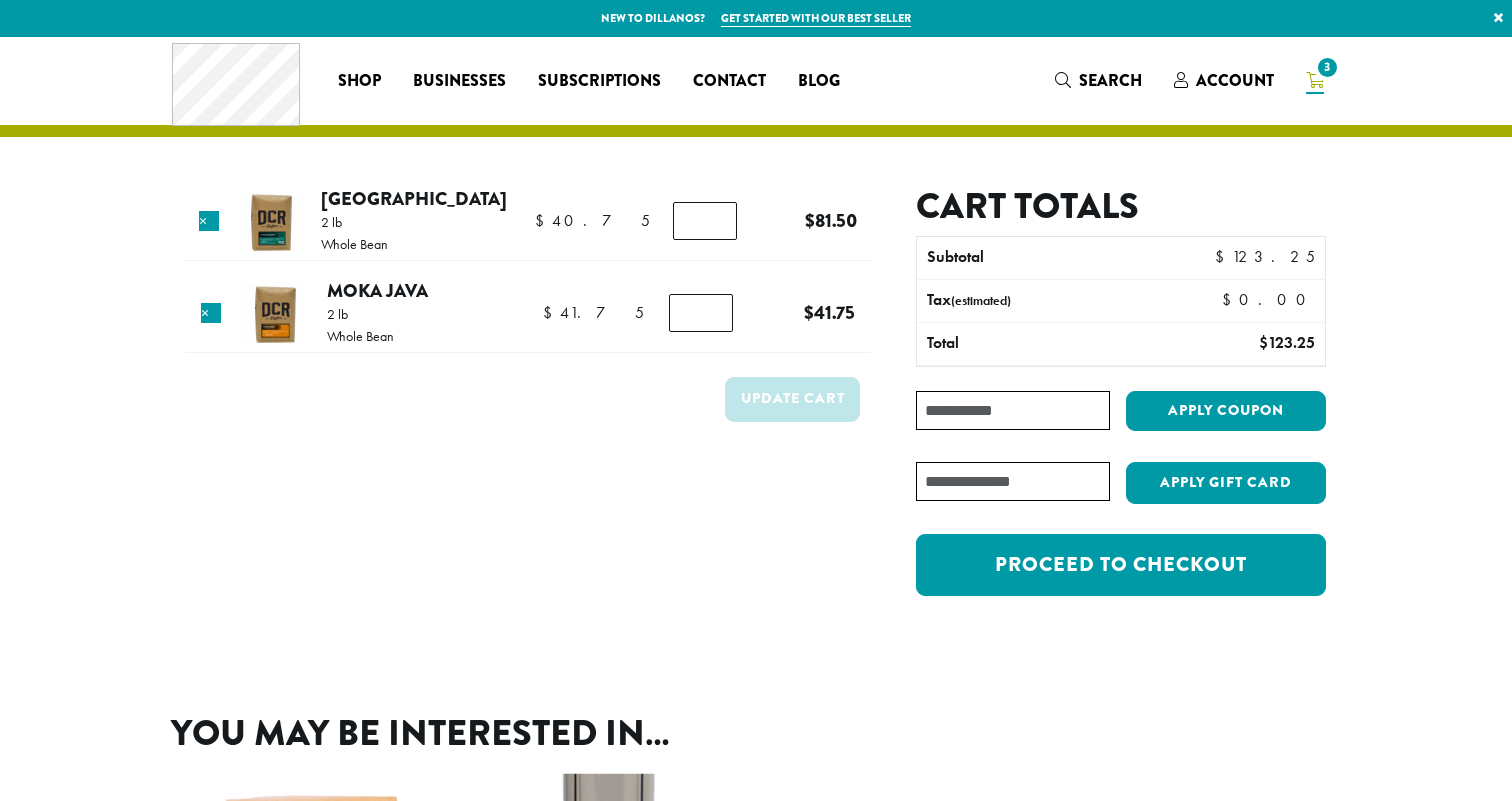 scroll, scrollTop: 0, scrollLeft: 0, axis: both 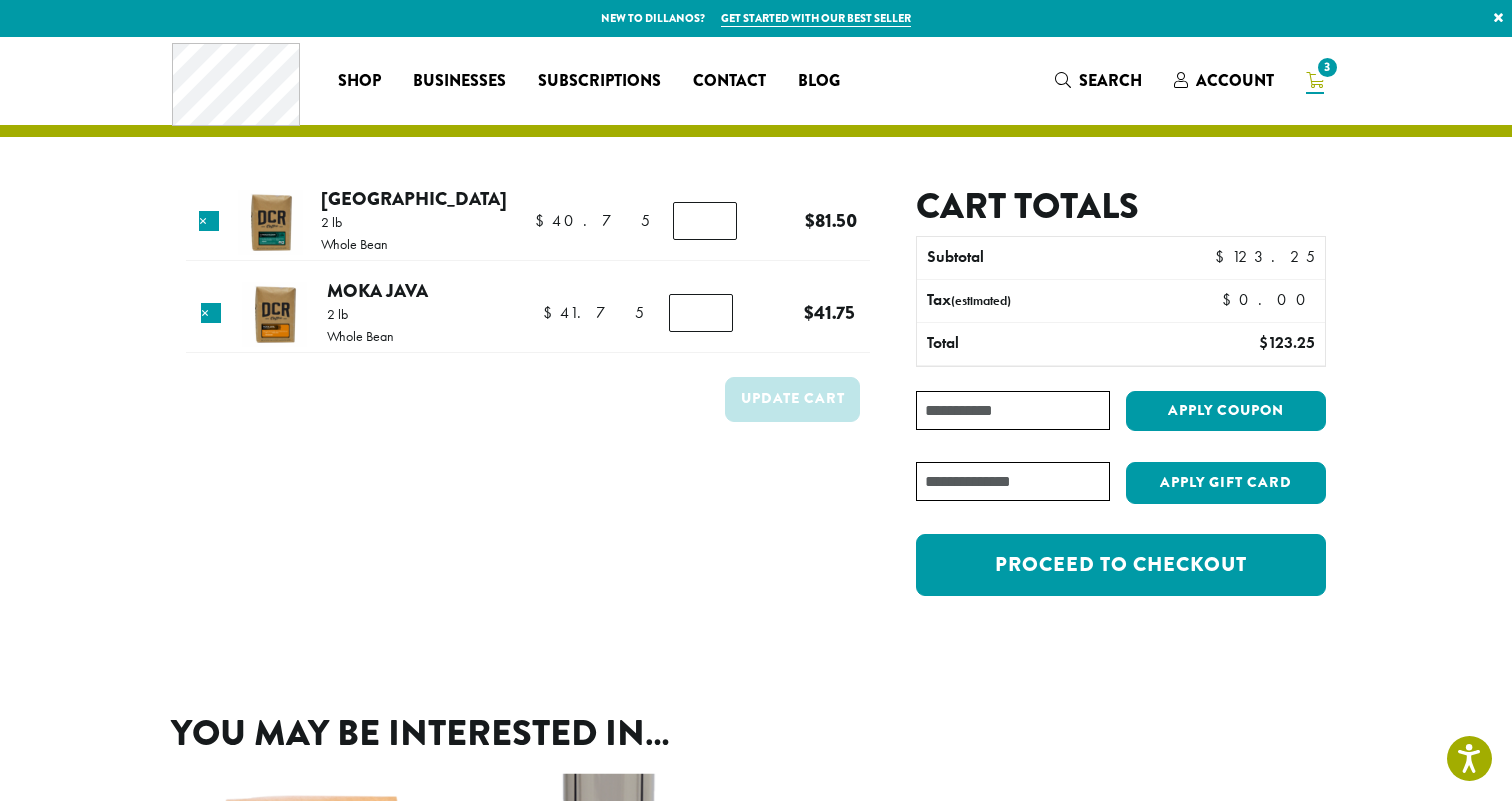 type on "*" 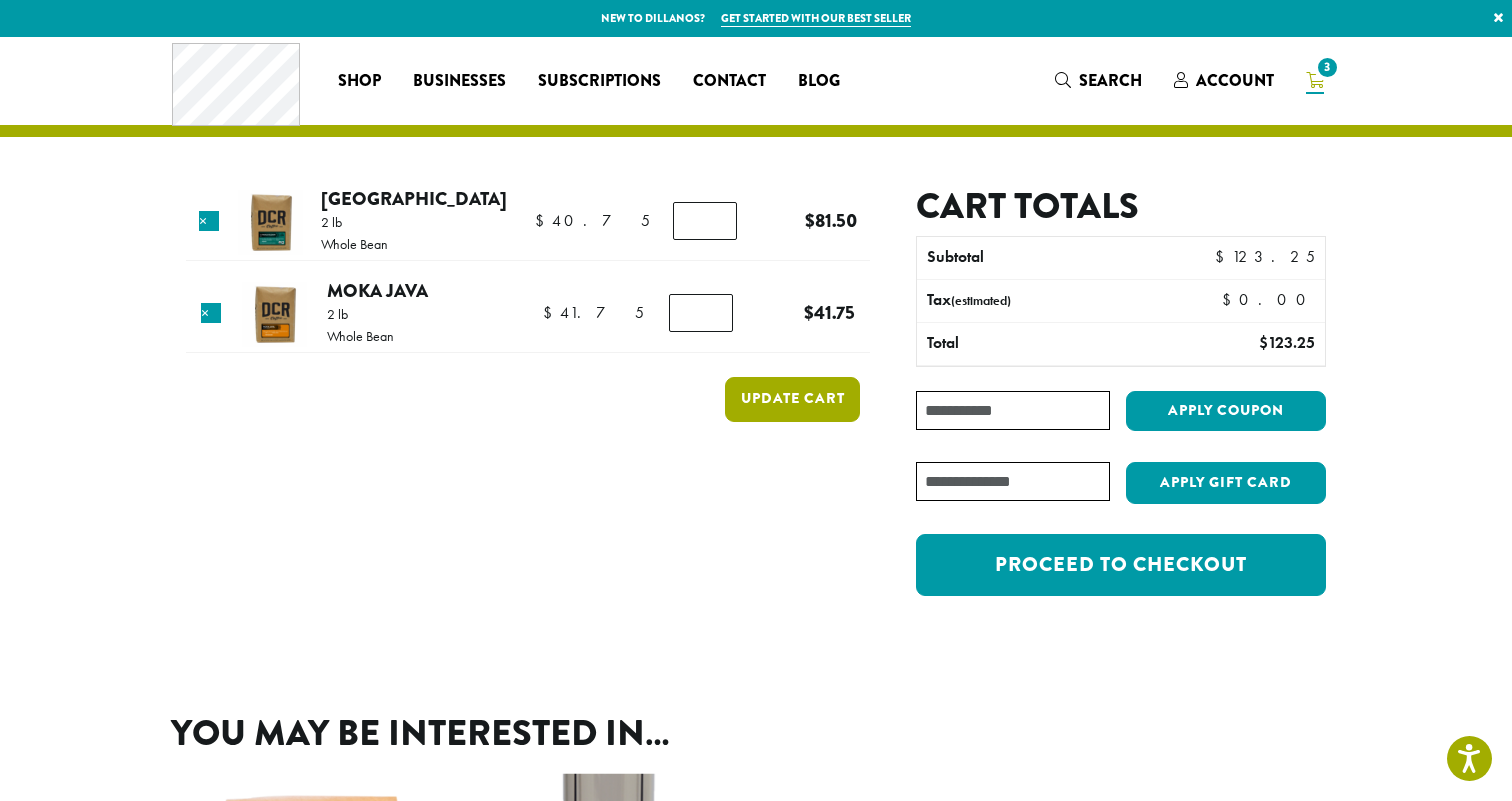 click on "Update cart" at bounding box center [792, 399] 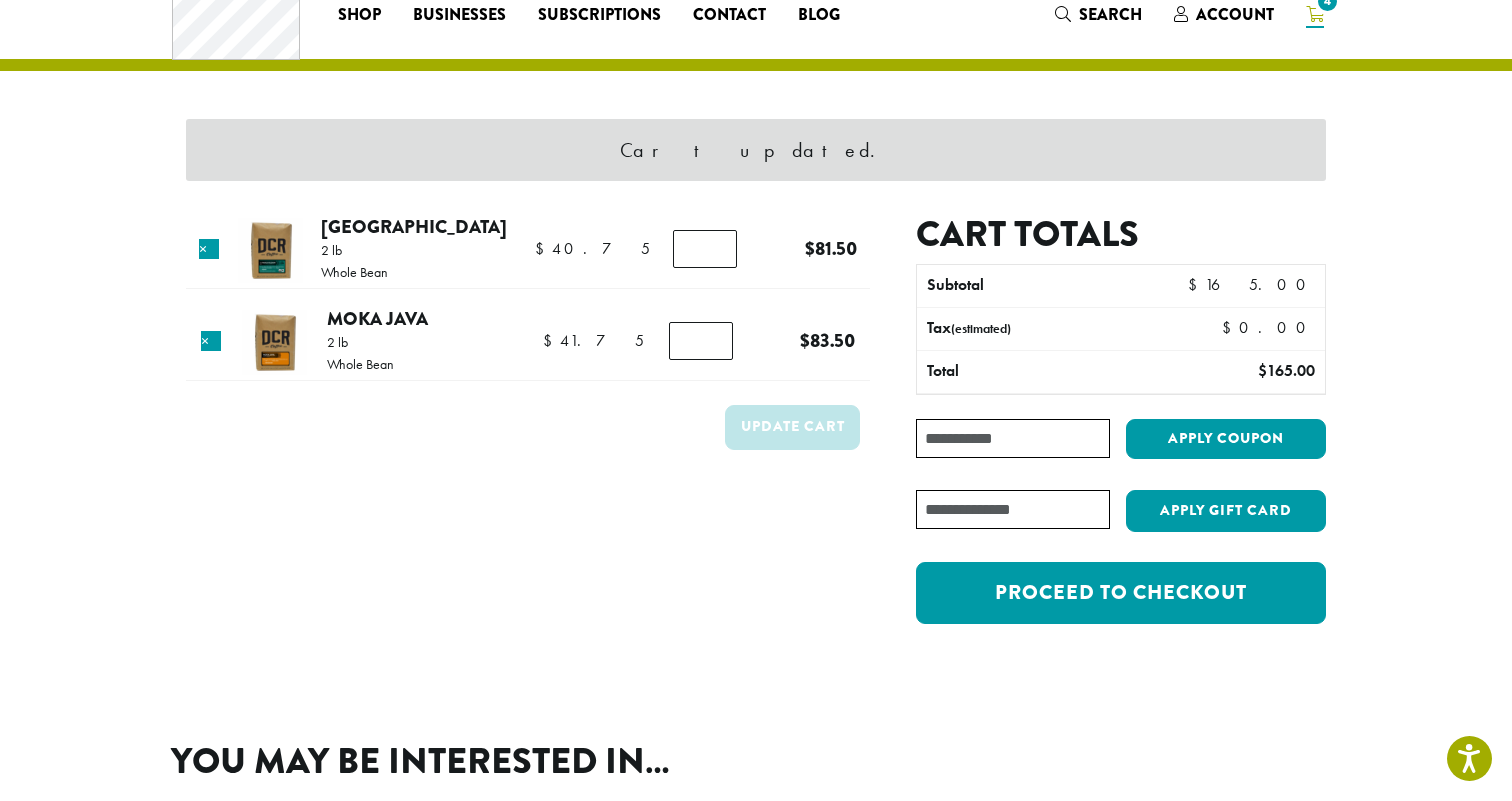 scroll, scrollTop: 0, scrollLeft: 0, axis: both 